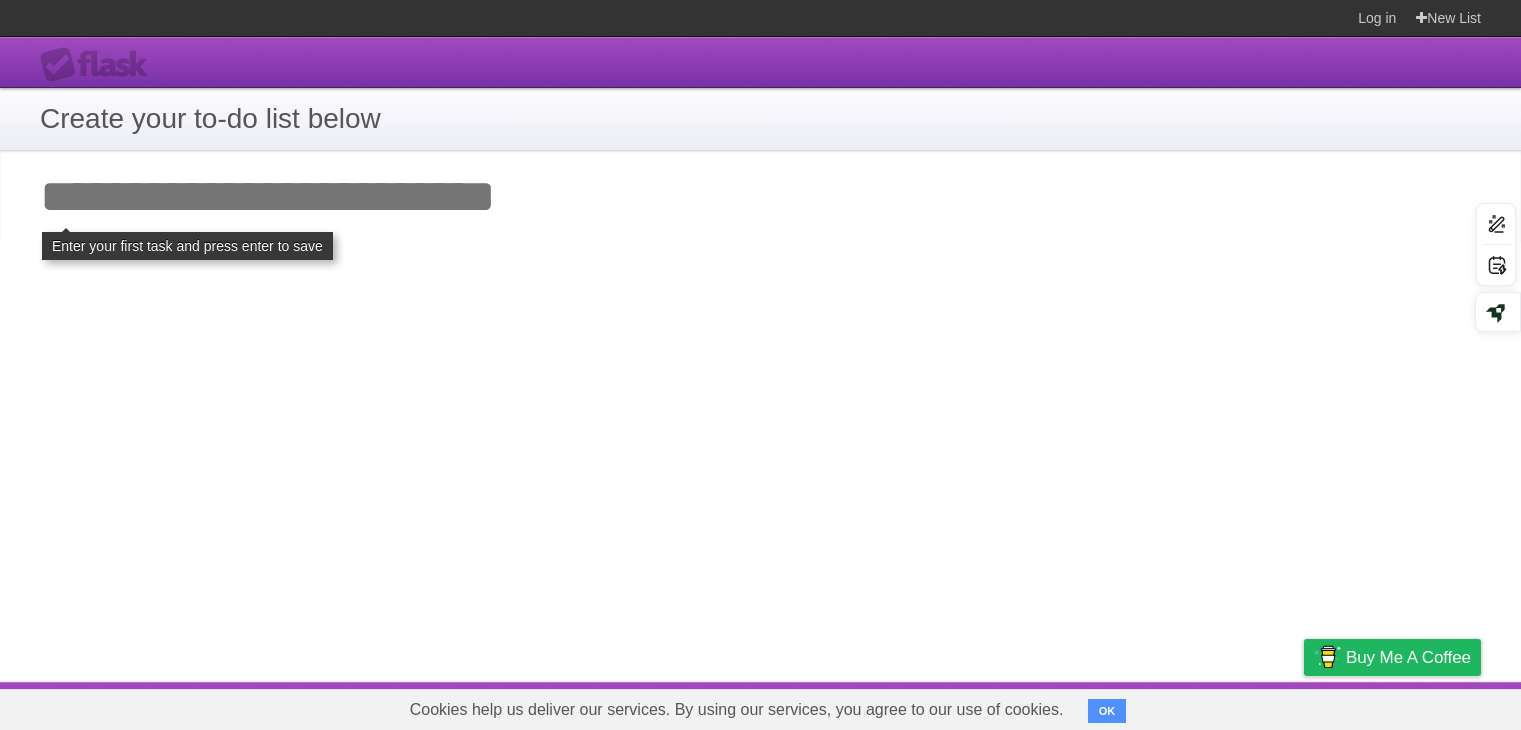 scroll, scrollTop: 0, scrollLeft: 0, axis: both 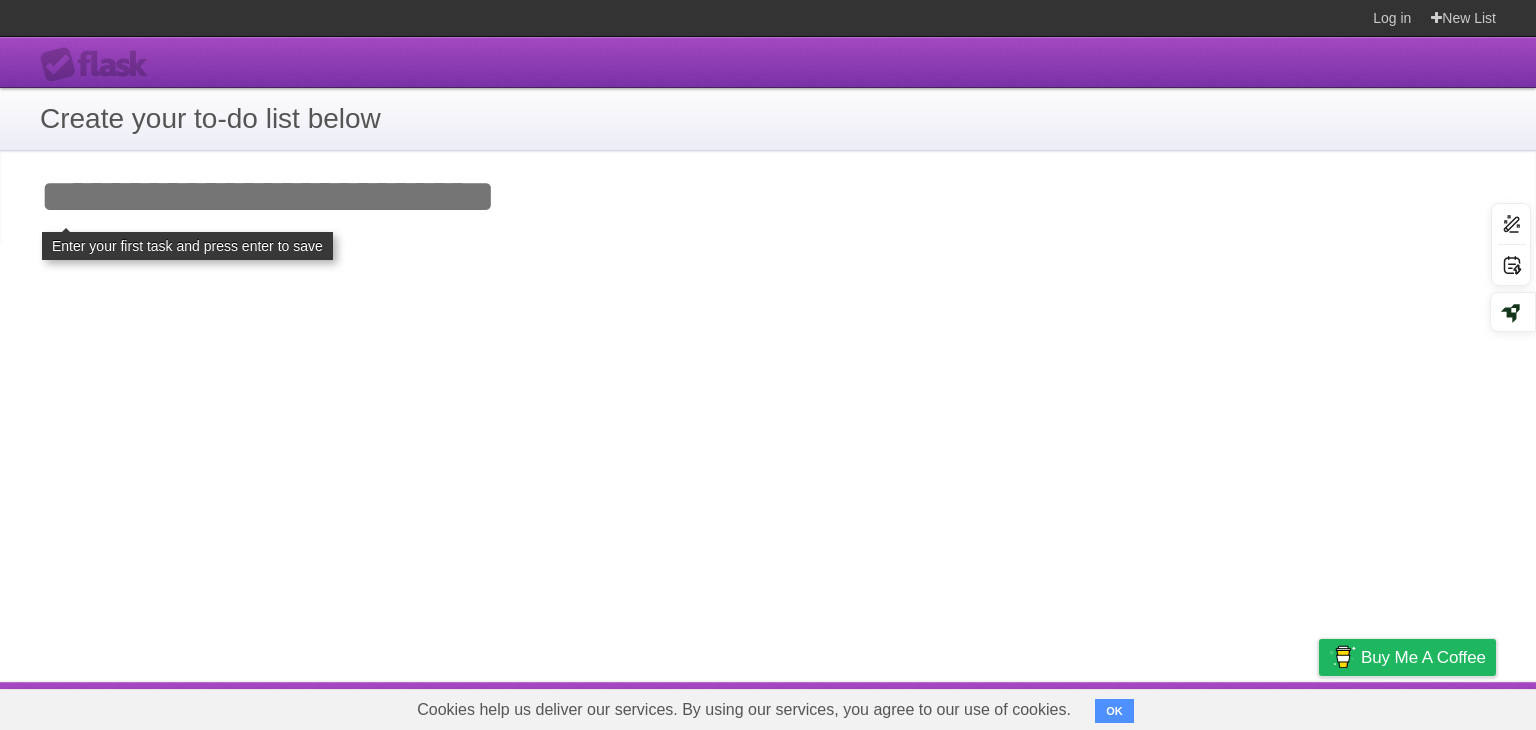 click on "OK" at bounding box center [1114, 711] 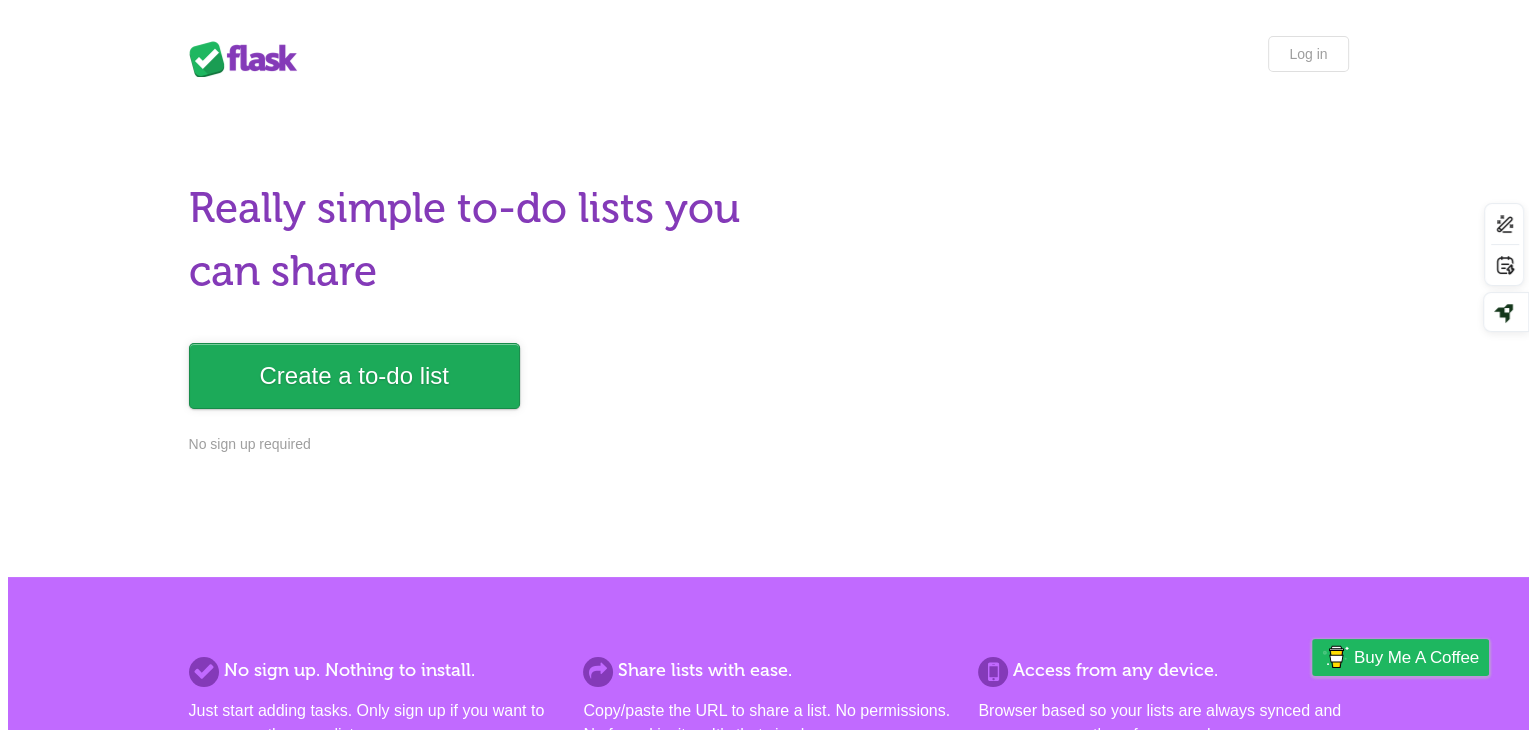 scroll, scrollTop: 0, scrollLeft: 0, axis: both 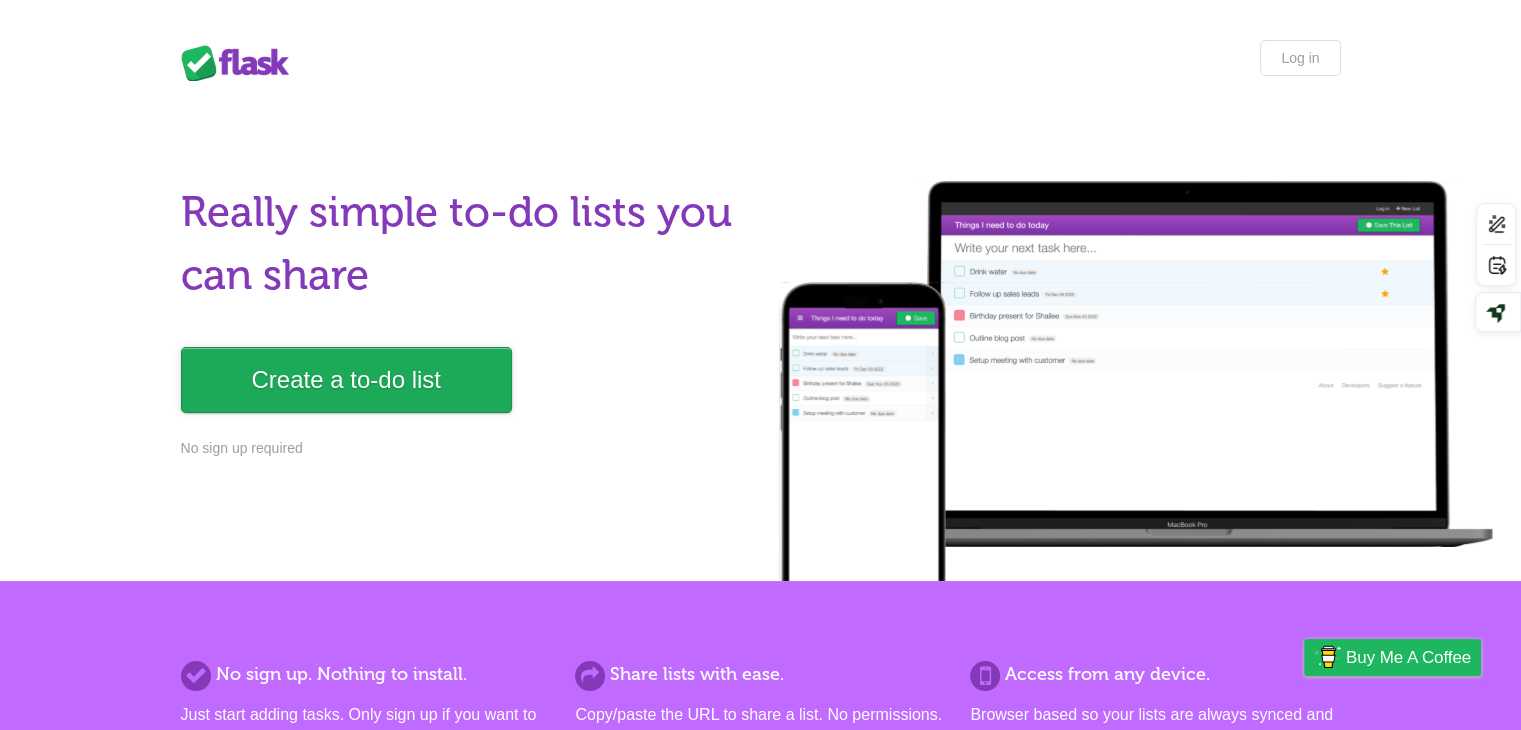 click on "Create a to-do list" at bounding box center [346, 380] 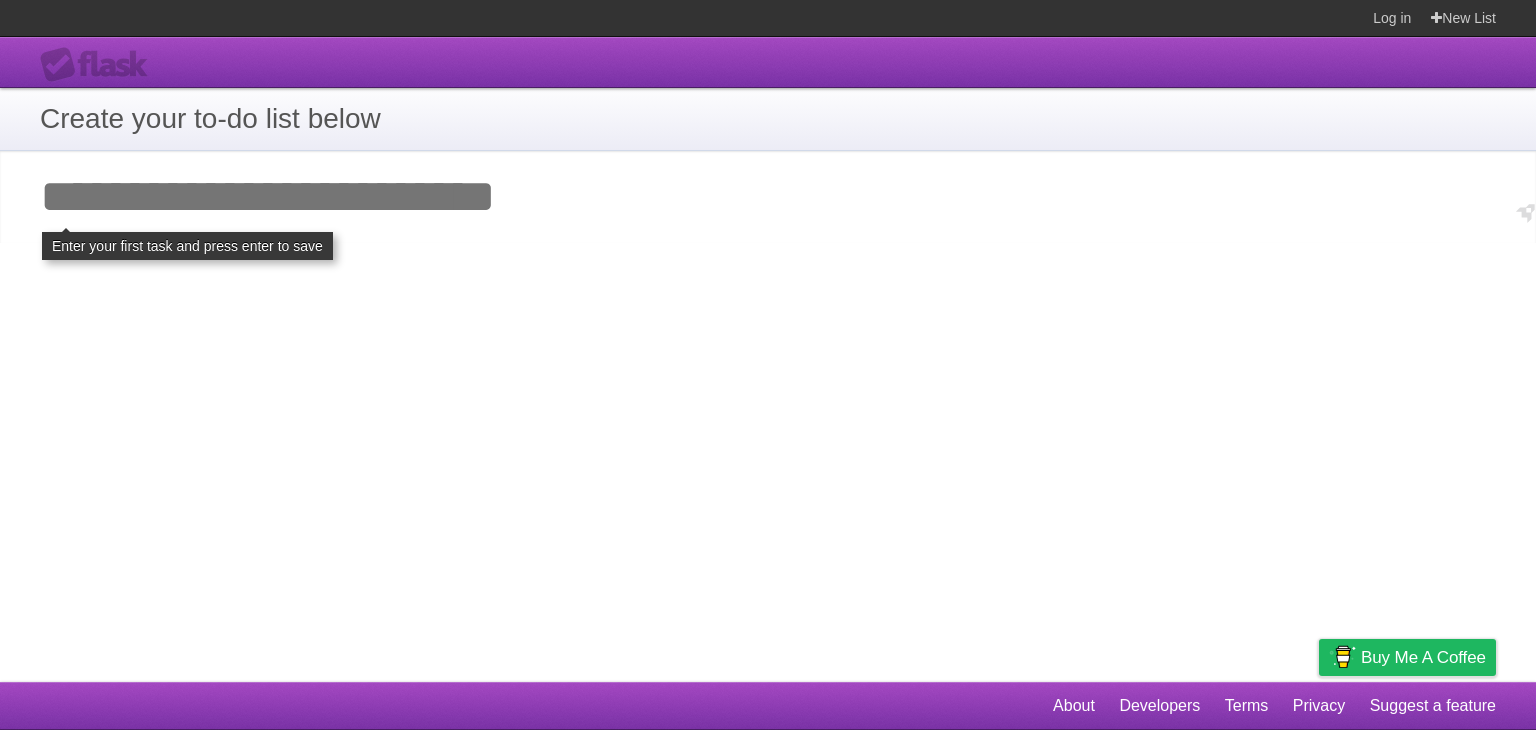 click on "Add your first task" at bounding box center [768, 197] 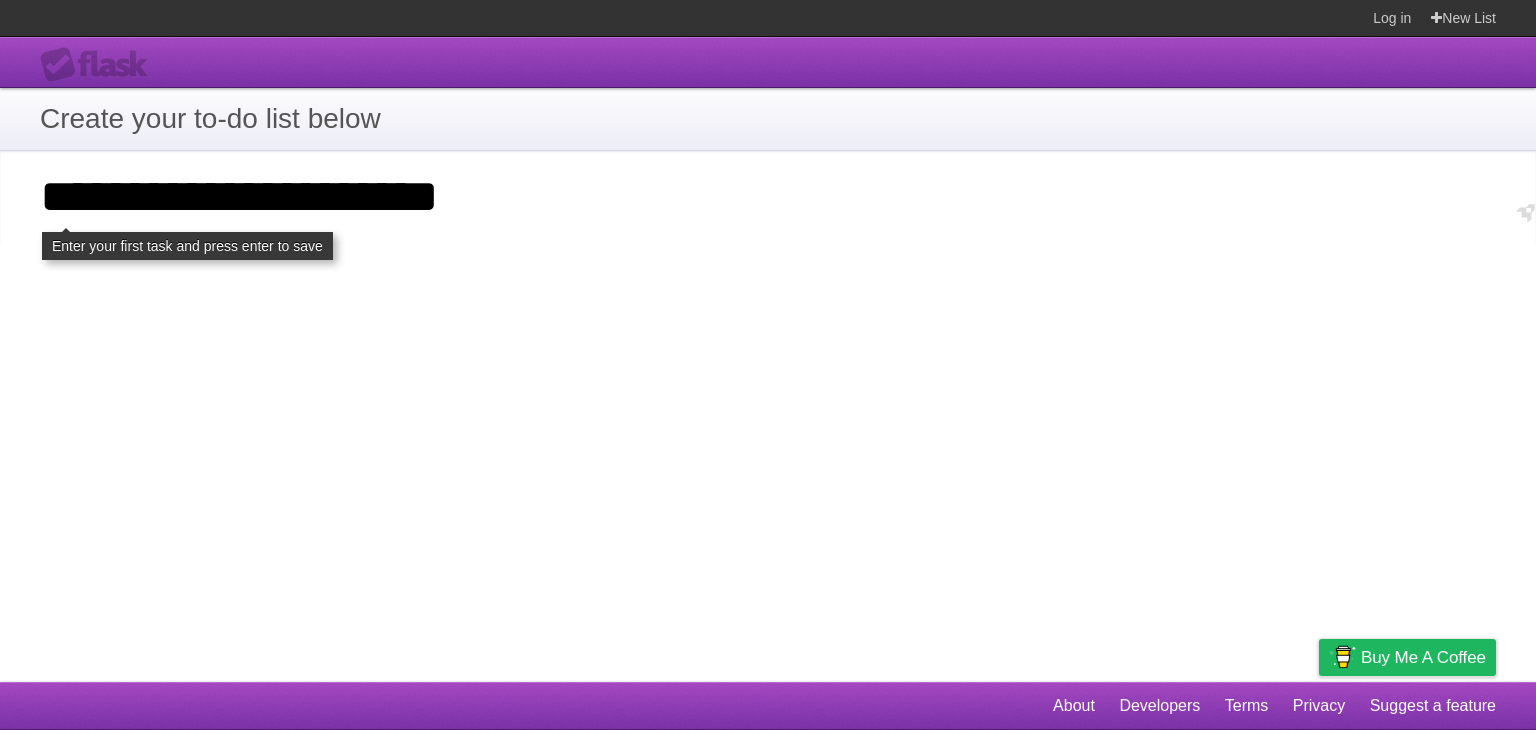 type on "**********" 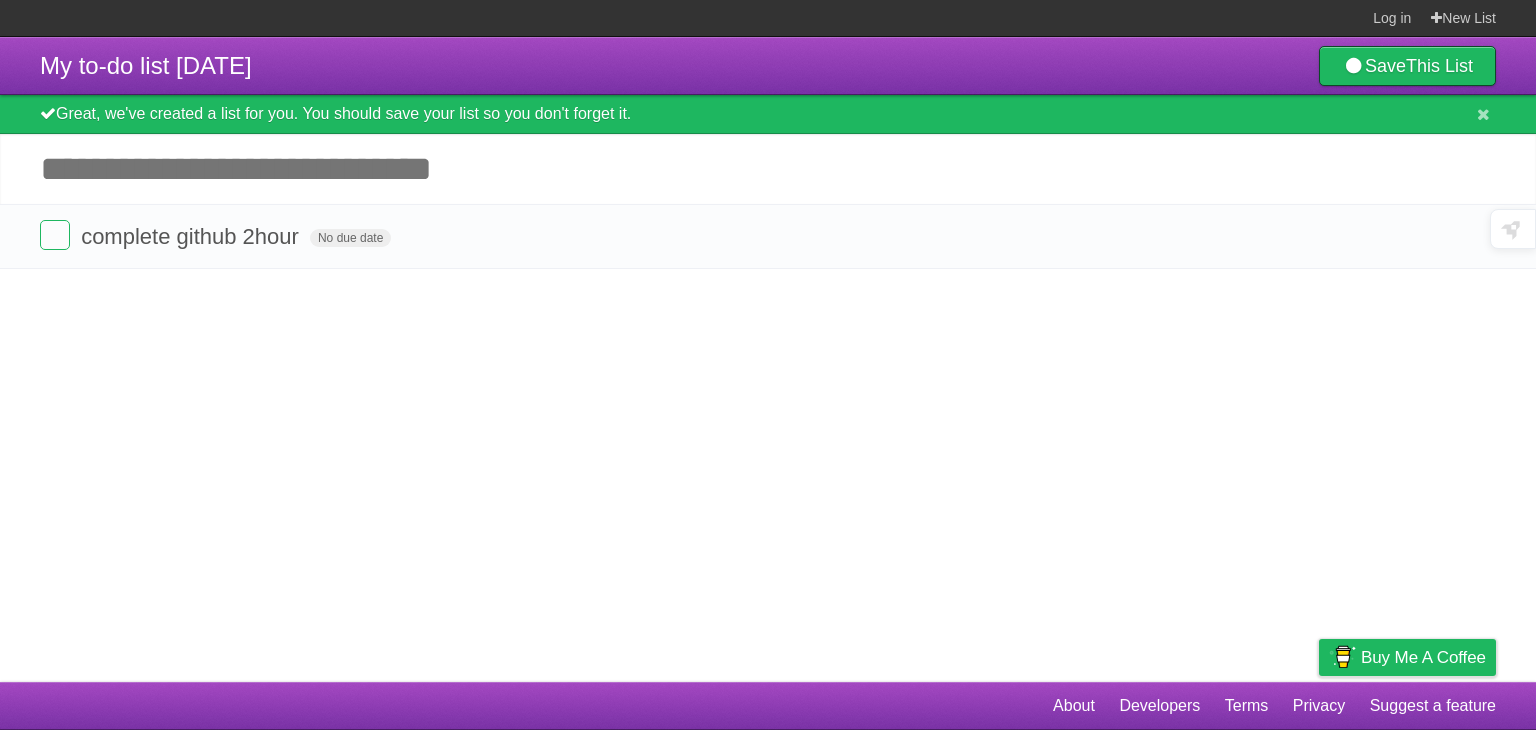 scroll, scrollTop: 0, scrollLeft: 0, axis: both 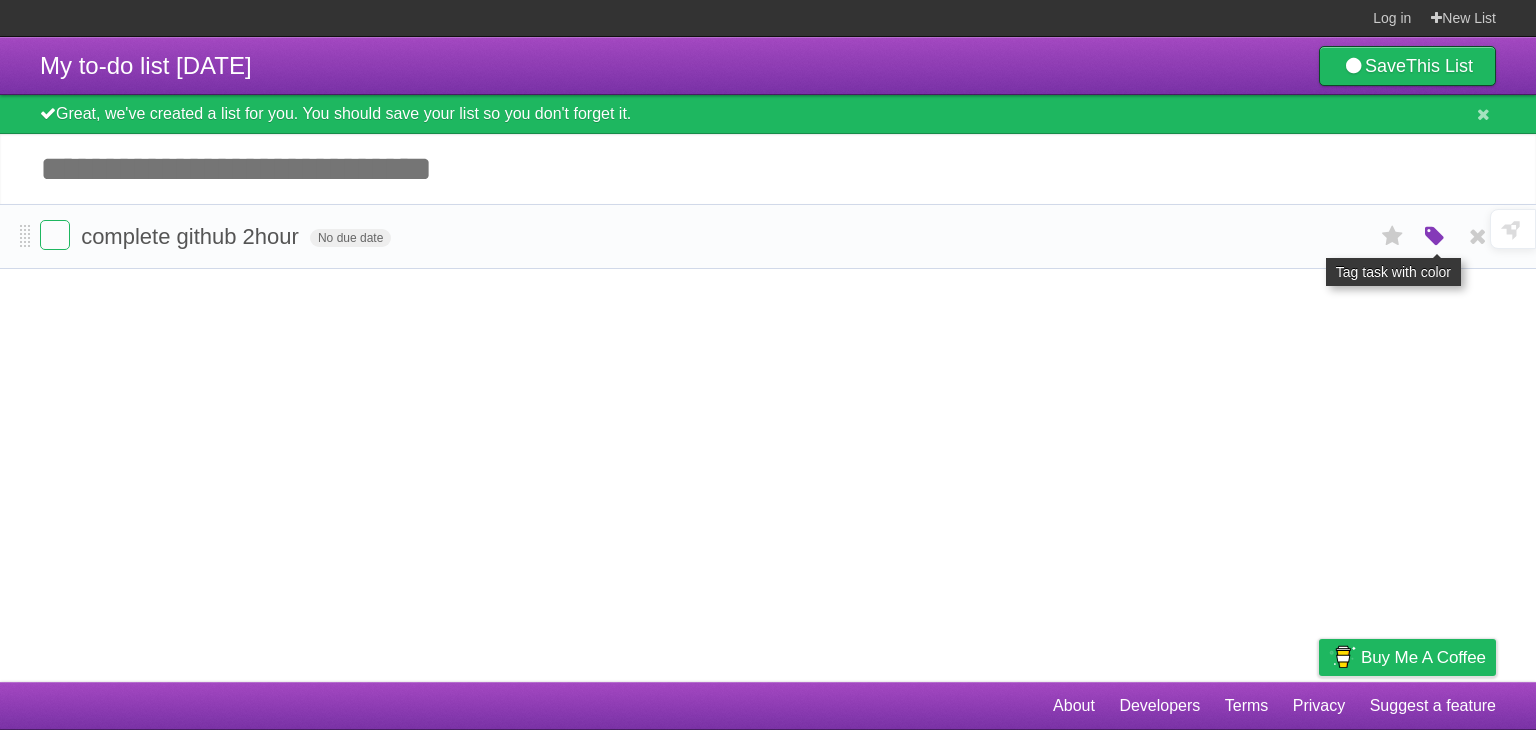 click at bounding box center (1435, 237) 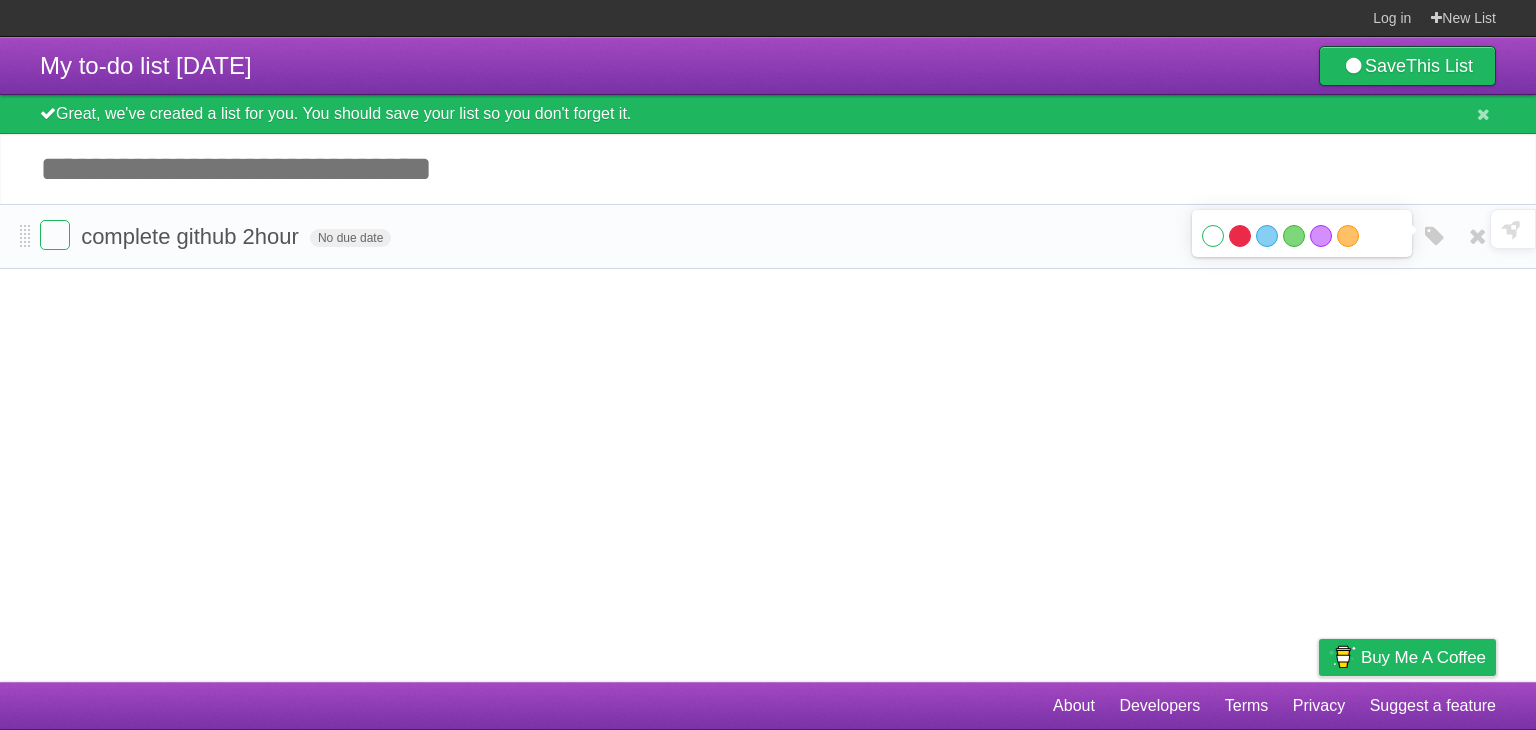 click on "Red" at bounding box center [1240, 236] 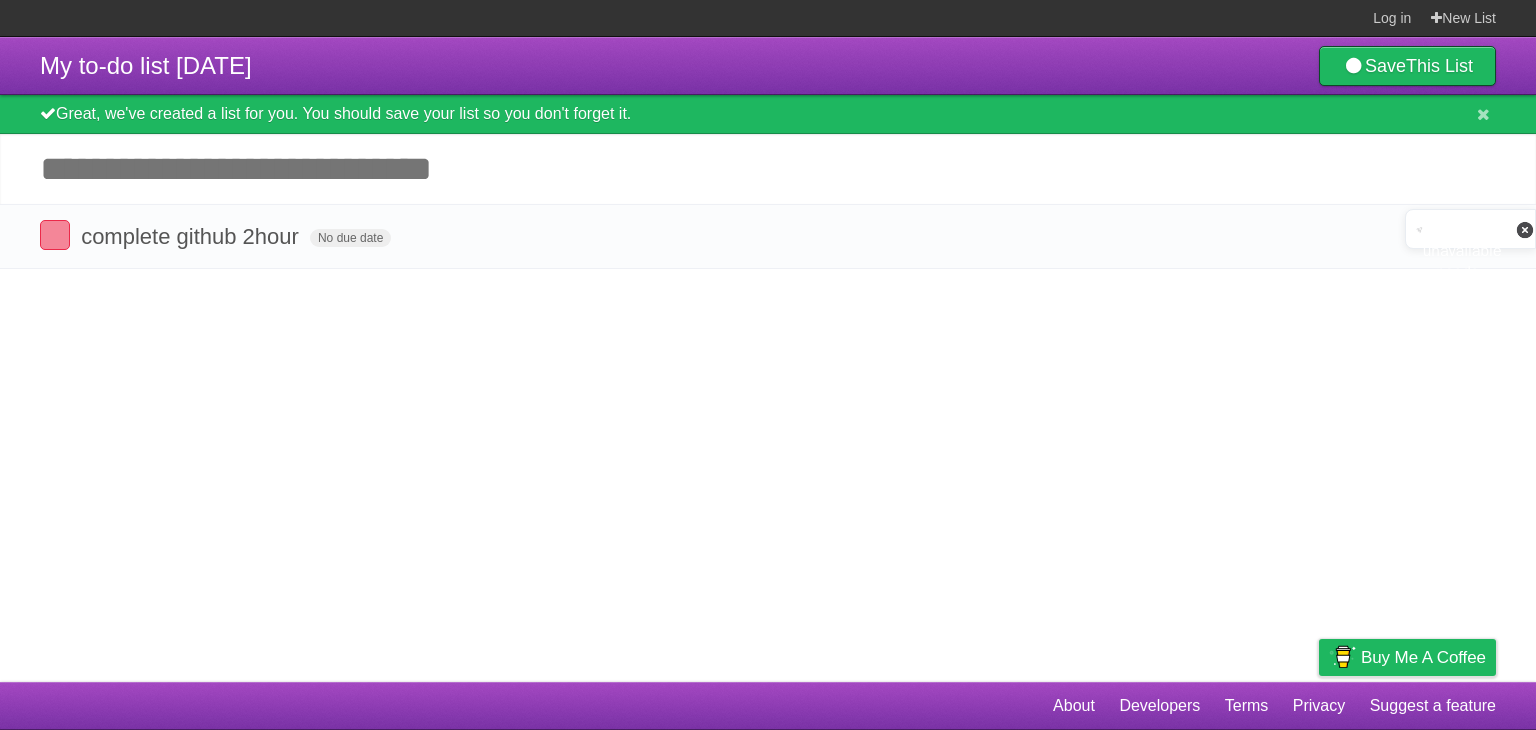 click 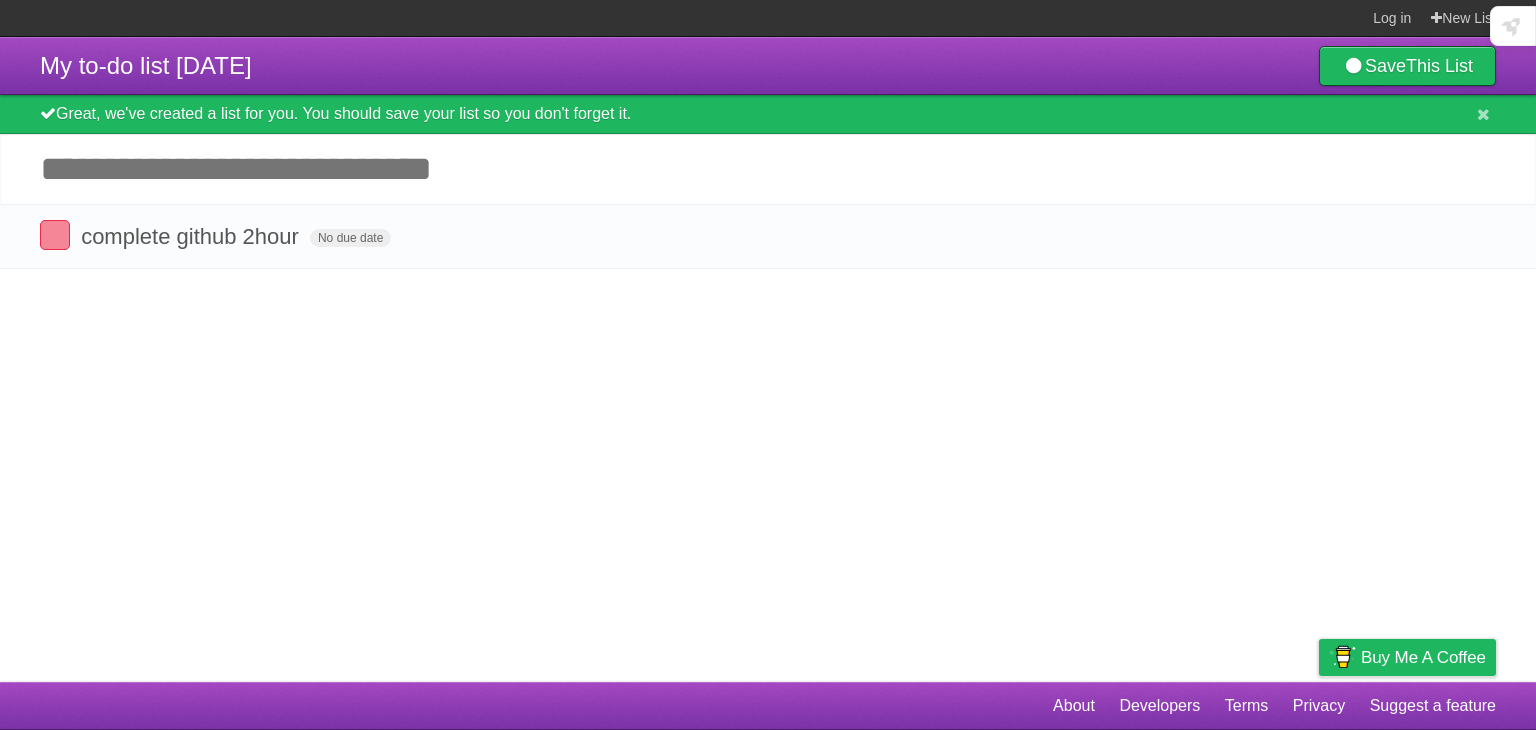 click on "Turn off on this site" at bounding box center (768, 795) 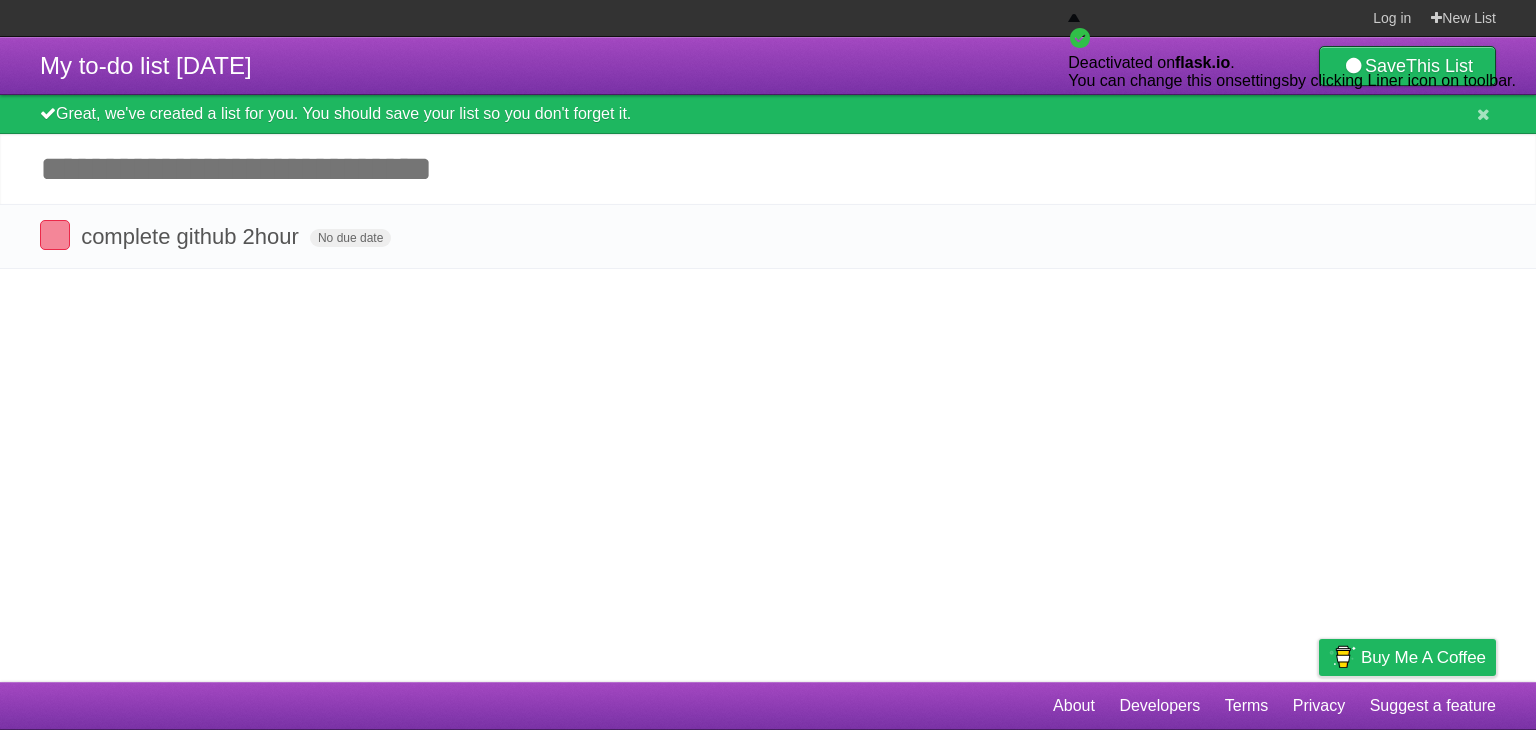 click on "My to-do list [DATE]
Save  This List
Great, we've created a list for you. You should save your list so you don't forget it.
Add another task
*********
White
Red
Blue
Green
Purple
Orange" at bounding box center (768, 359) 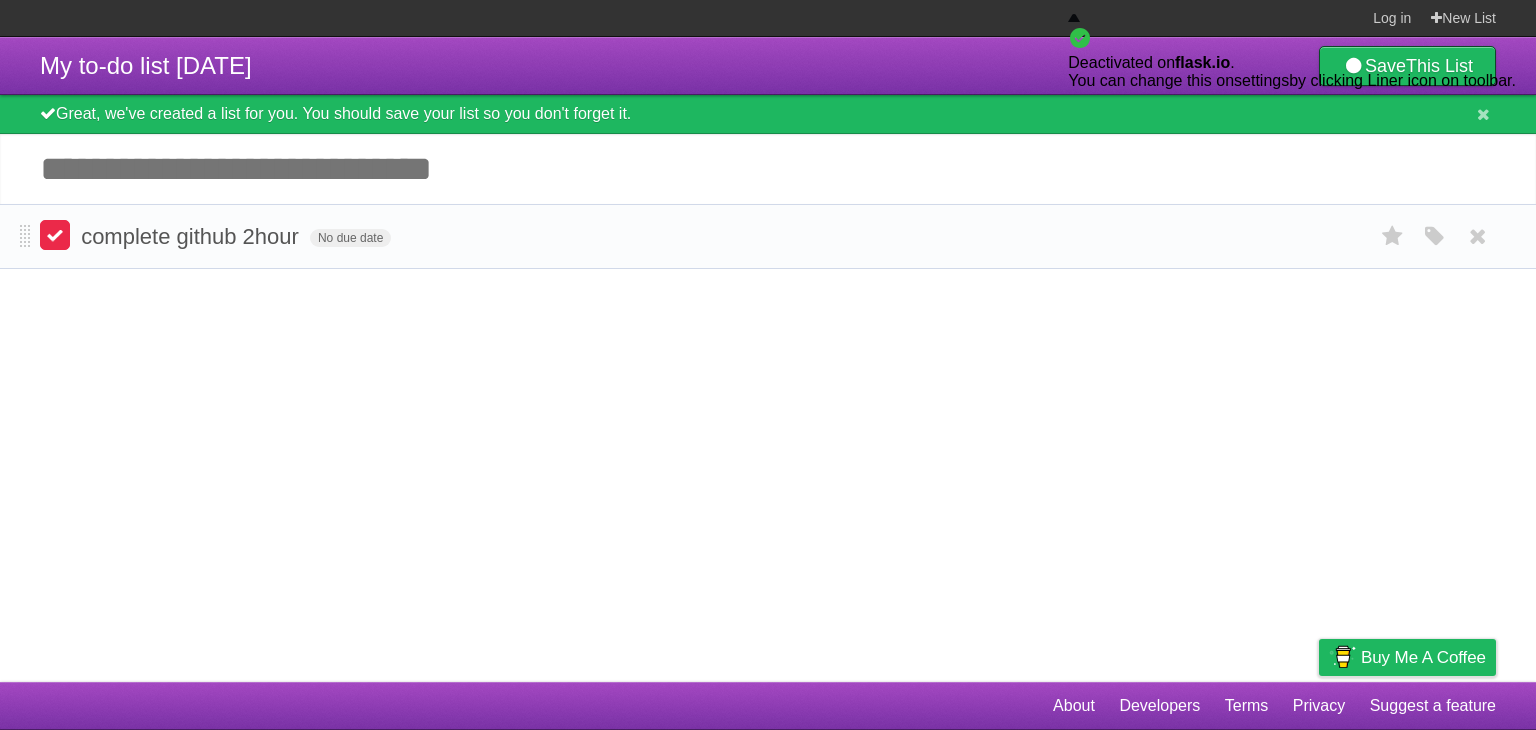 click at bounding box center (55, 235) 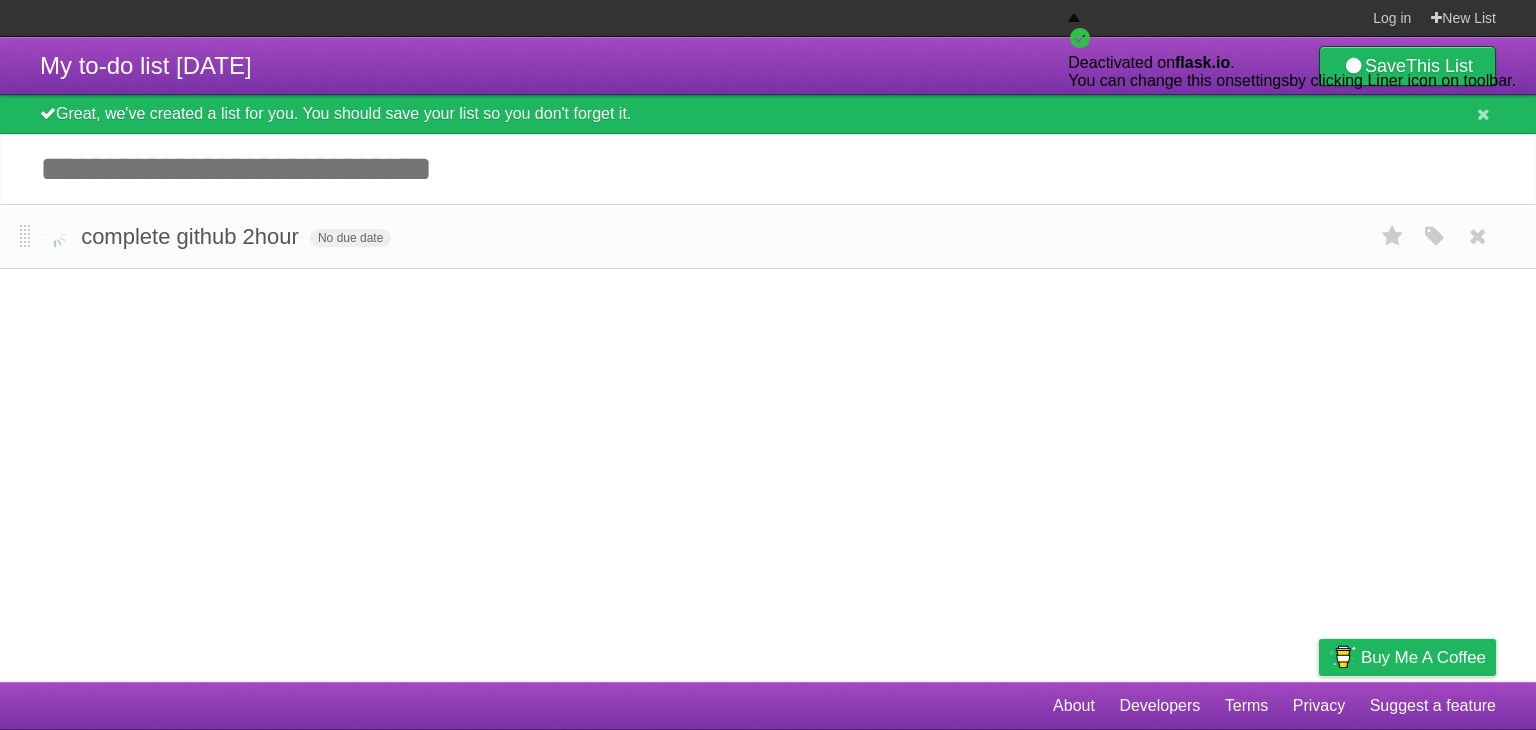 click at bounding box center (55, 235) 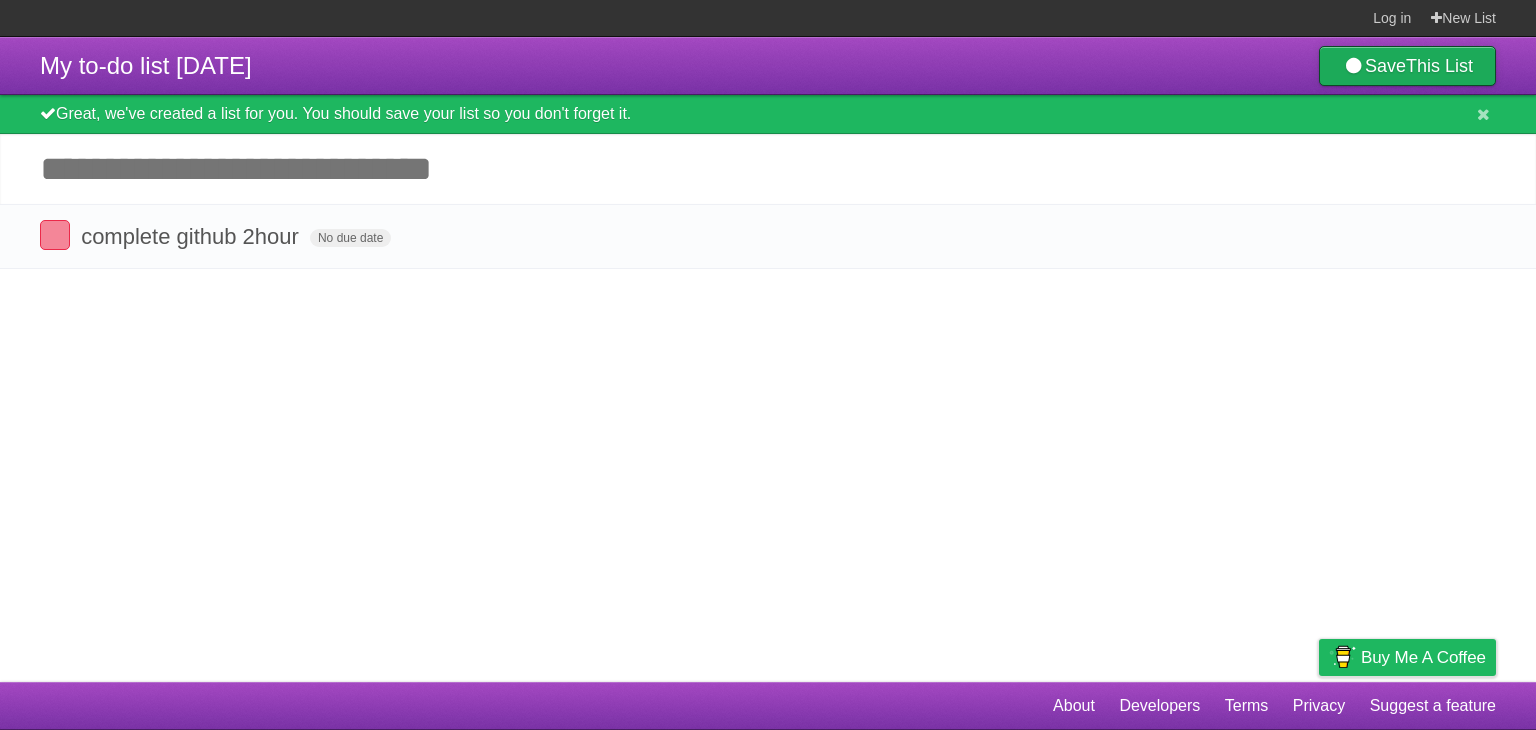 click on "This List" at bounding box center (1439, 66) 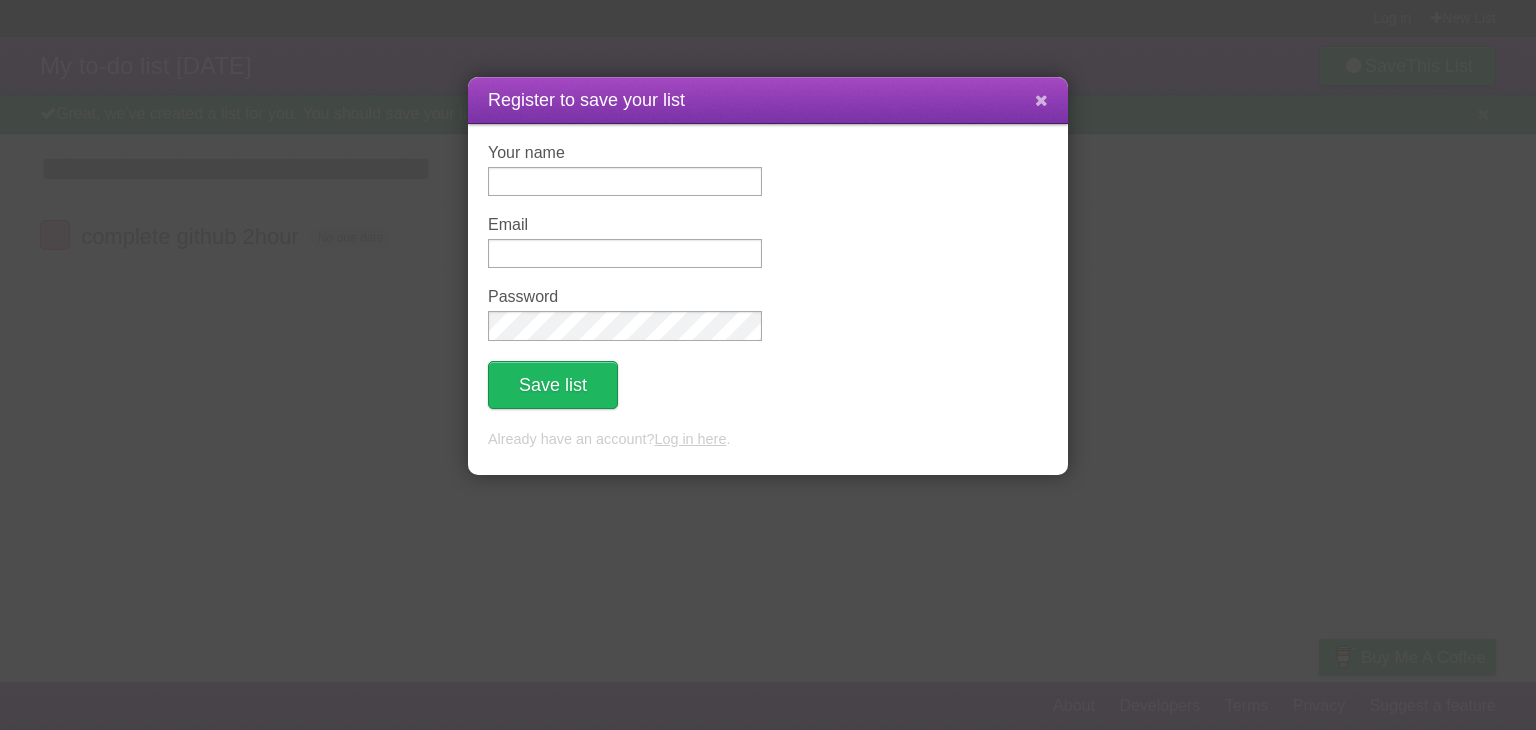 click at bounding box center (1041, 100) 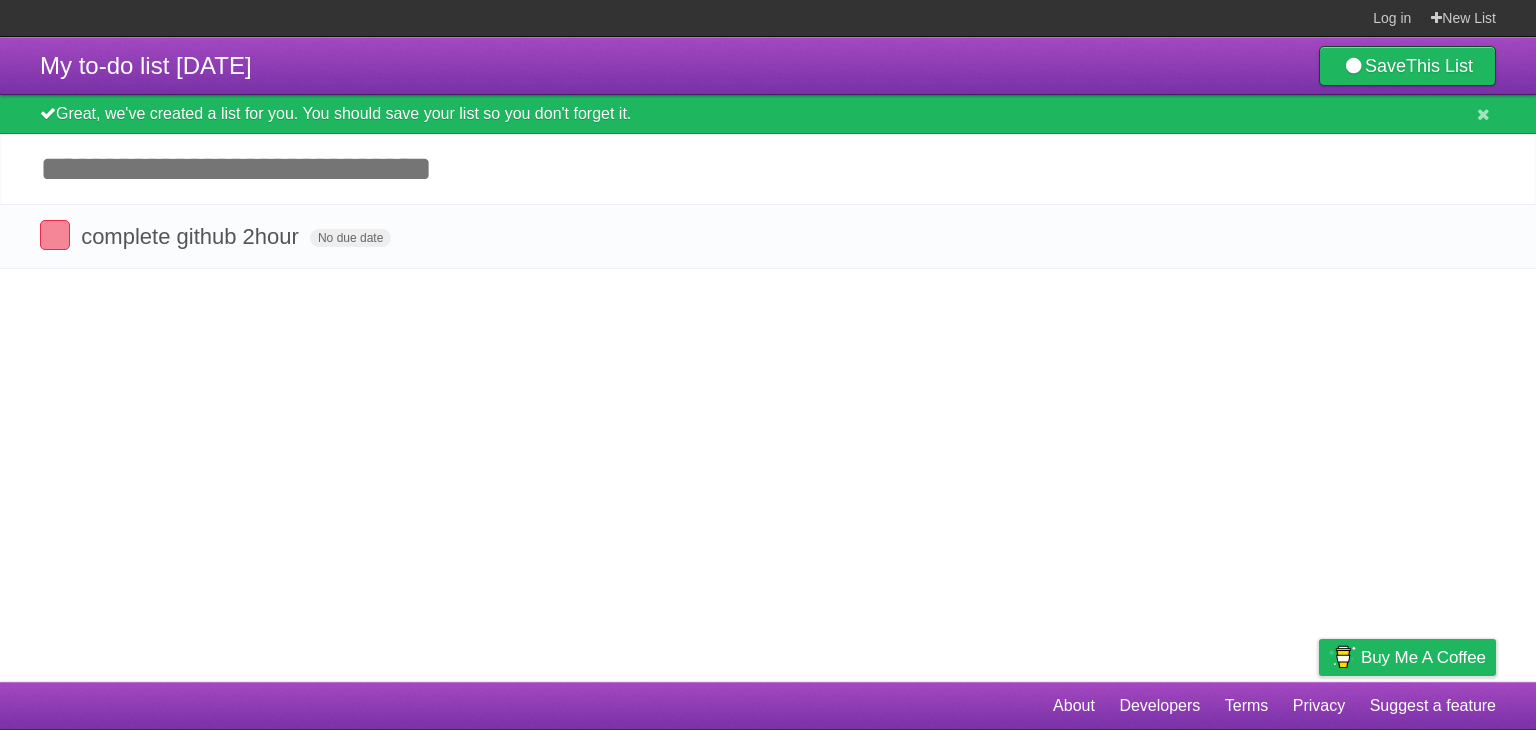click on "Great, we've created a list for you. You should save your list so you don't forget it." at bounding box center (768, 114) 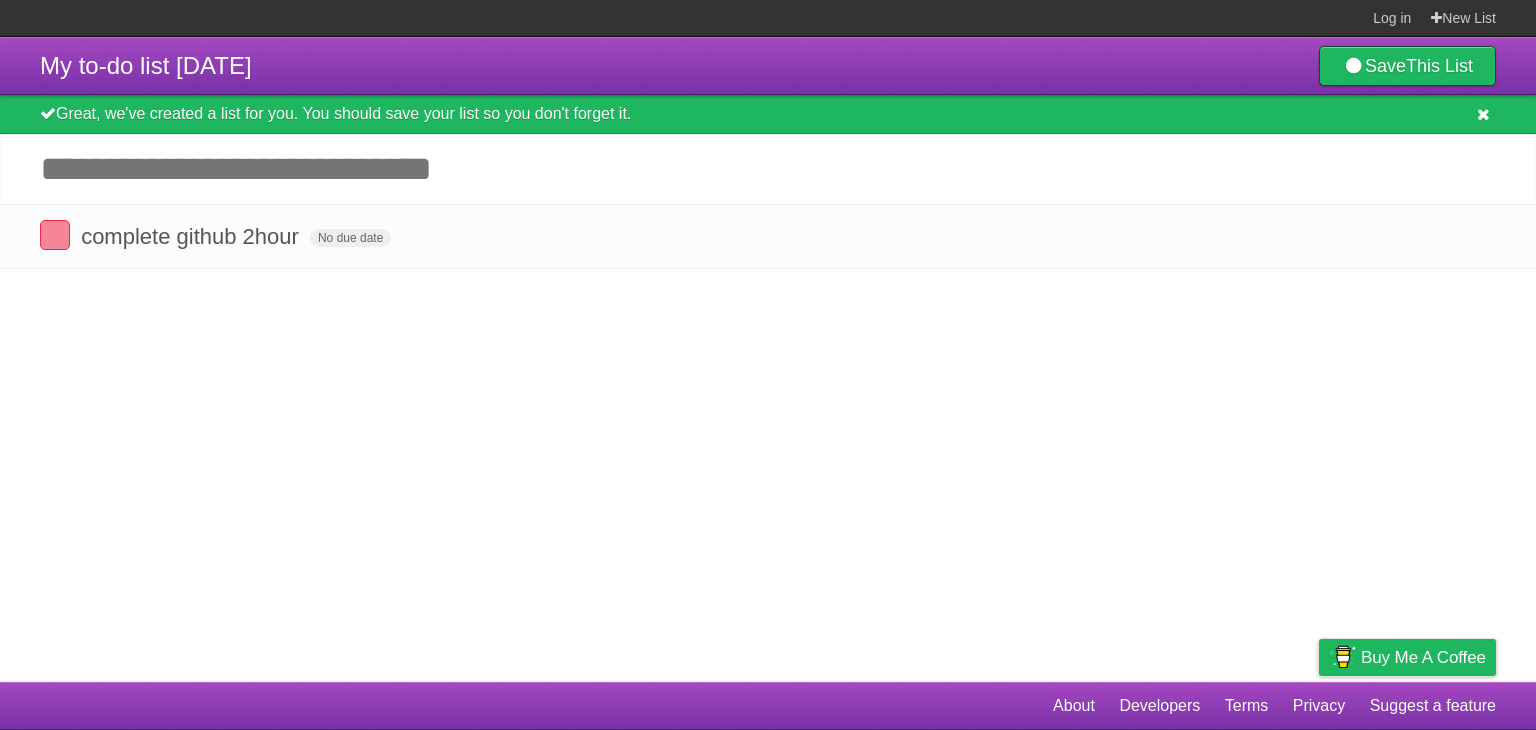 click at bounding box center [1483, 114] 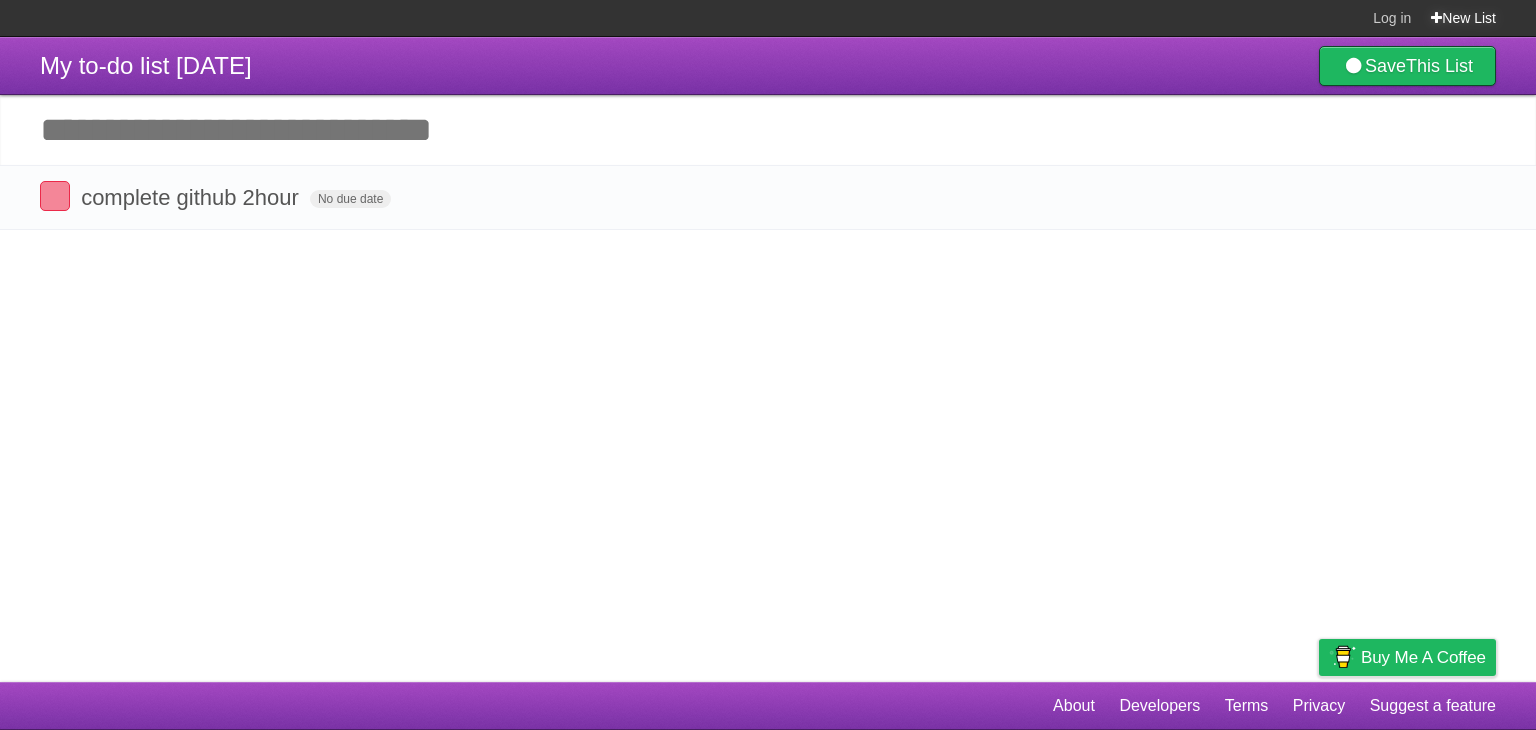 click on "New List" at bounding box center (1463, 18) 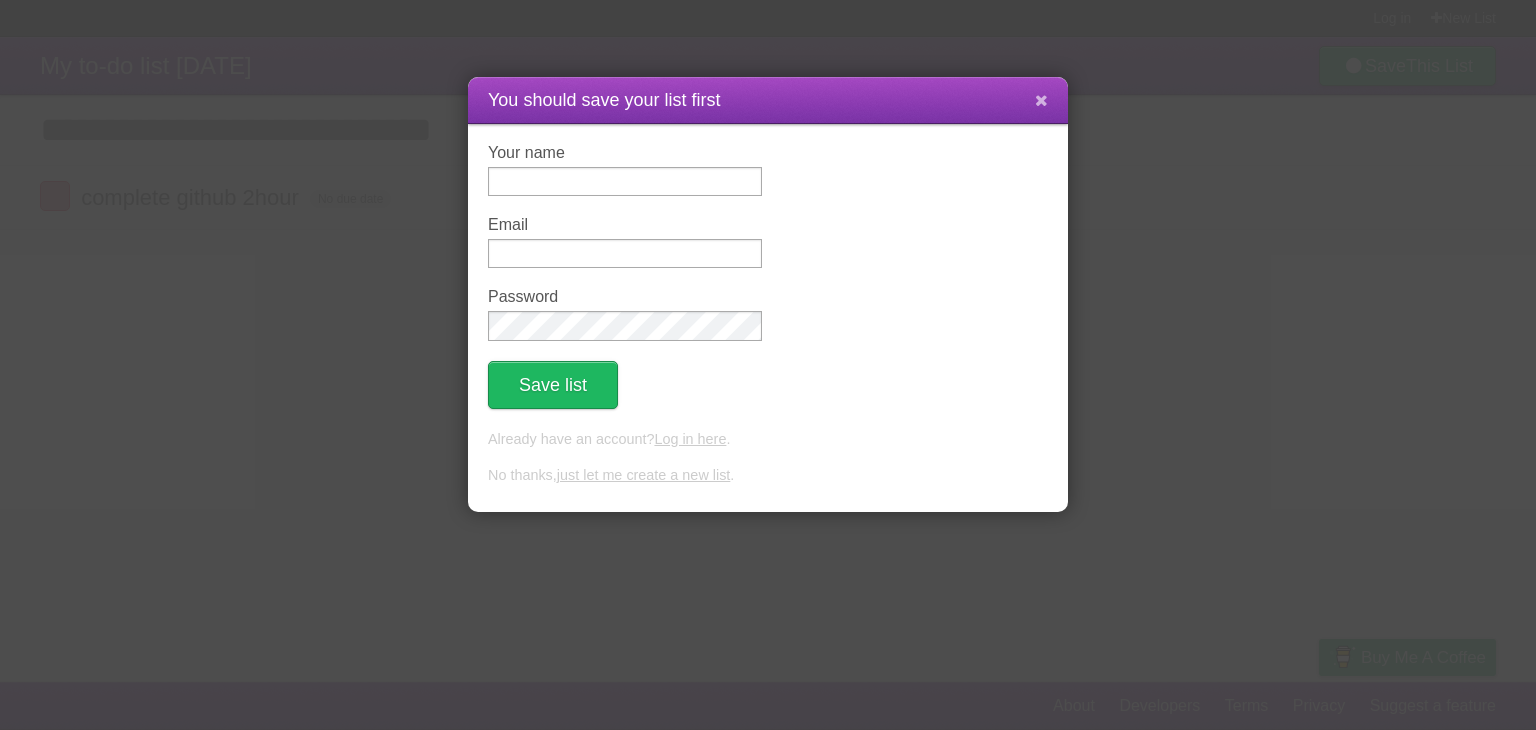 click at bounding box center (1041, 100) 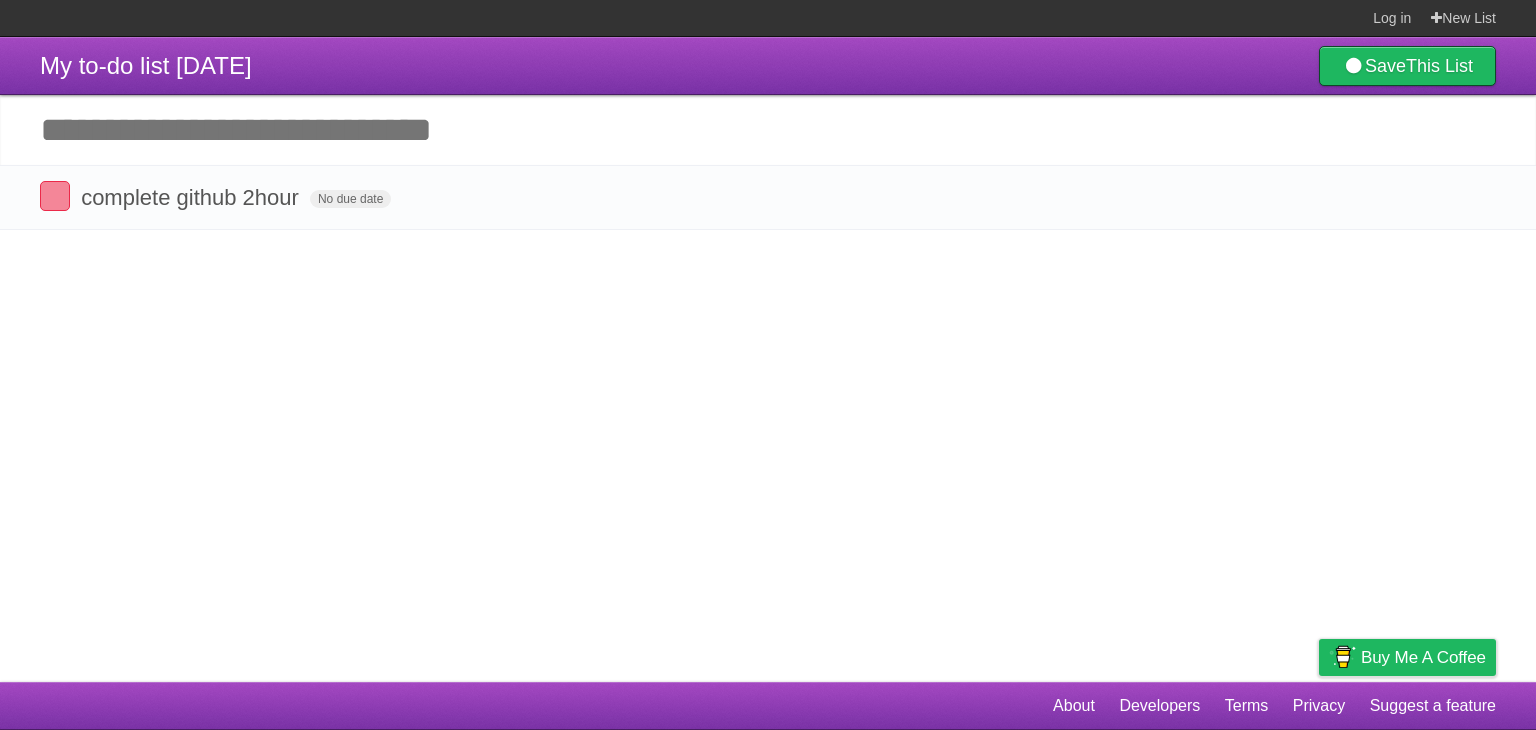 click on "Add another task" at bounding box center (768, 130) 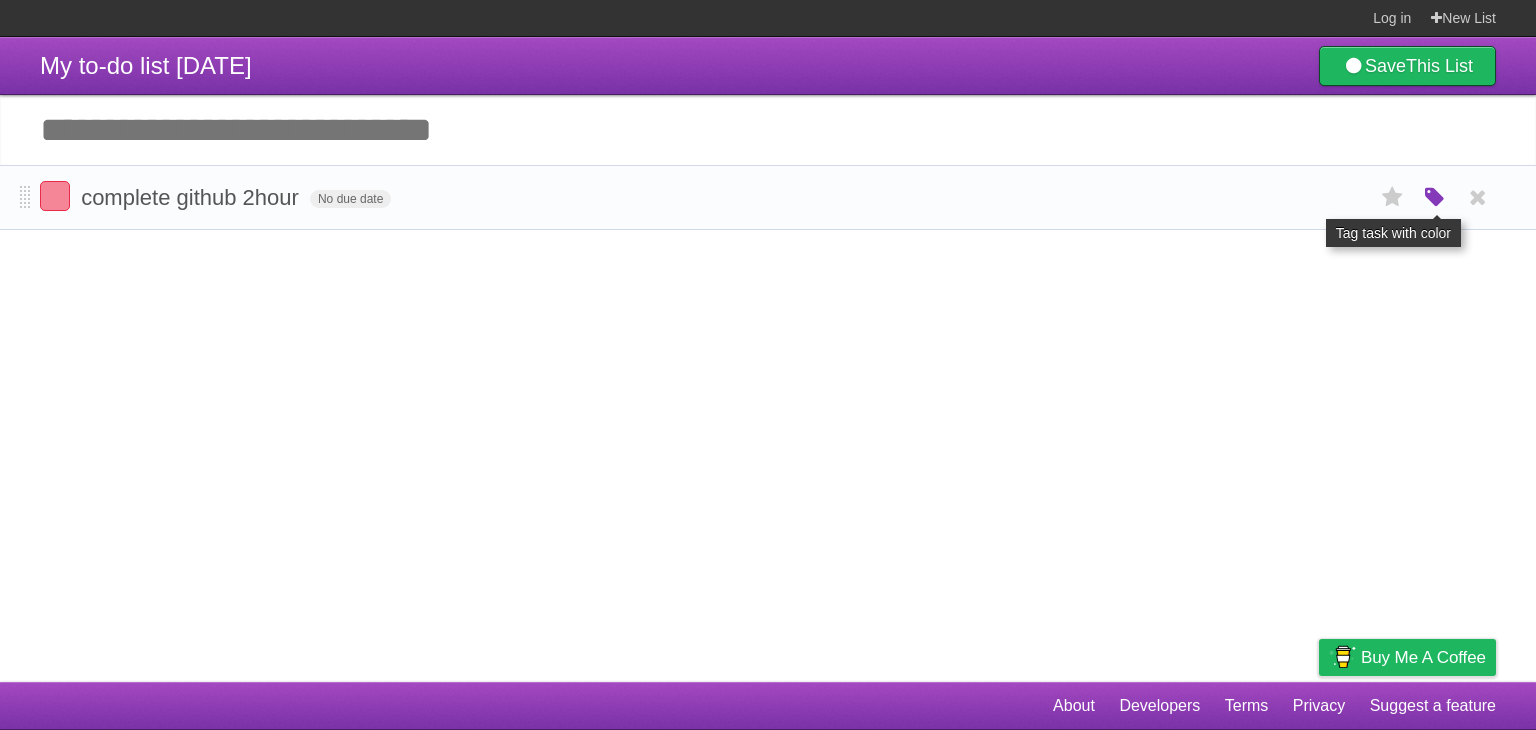 click at bounding box center [1435, 198] 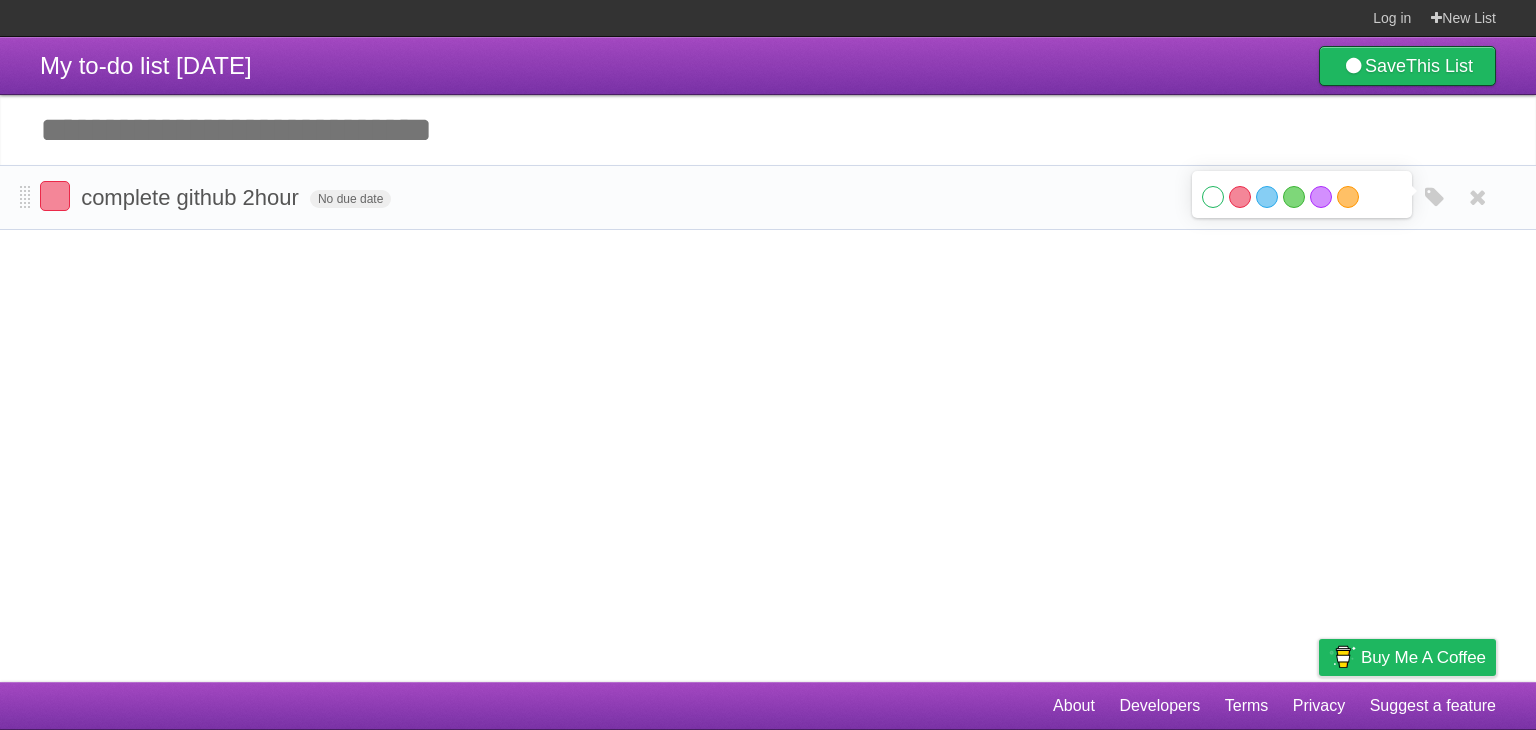 click on "White" at bounding box center (1213, 197) 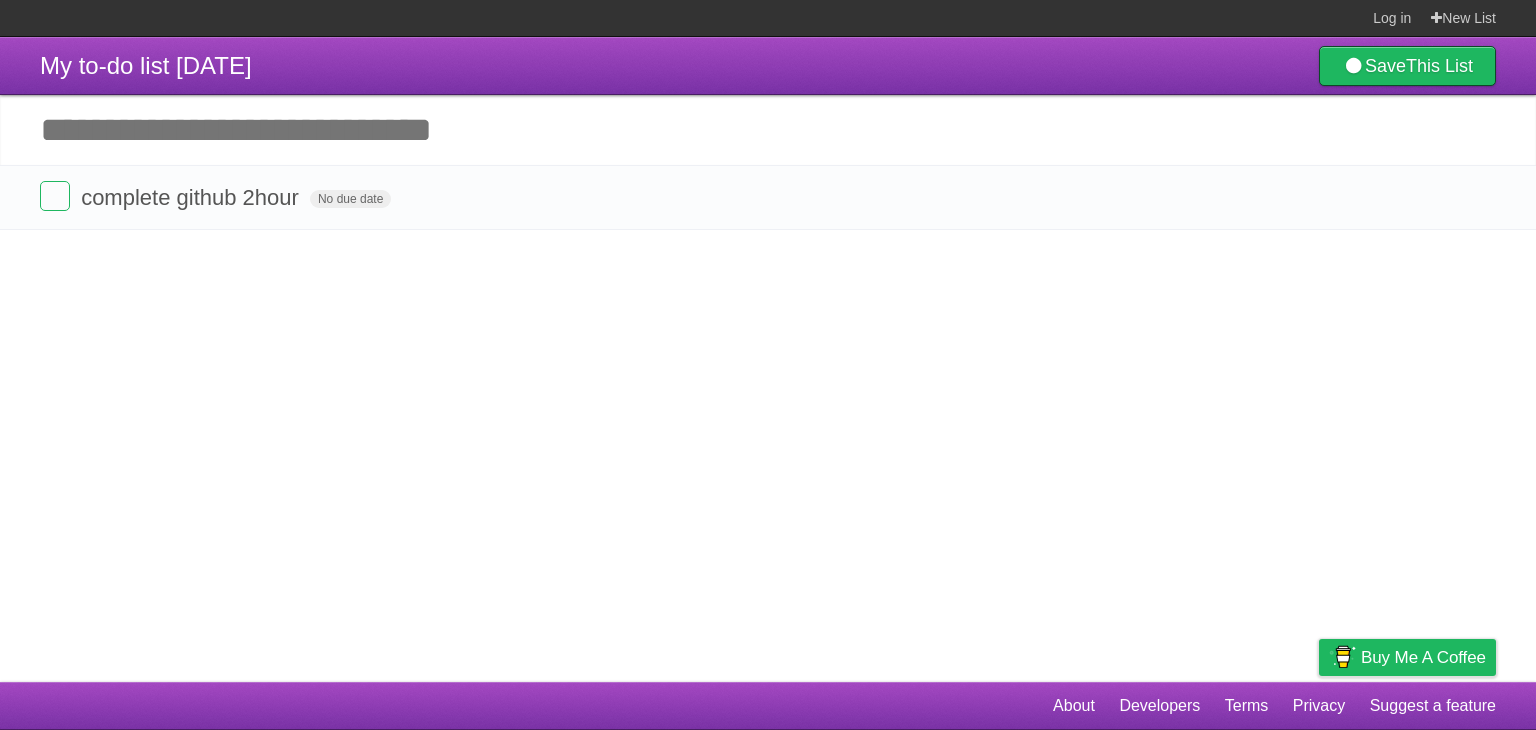 click on "My to-do list [DATE]
Save  This List
Great, we've created a list for you. You should save your list so you don't forget it.
Add another task
*********
You're all done. Result! Flask is a free service created by  @[USERNAME] . Why don't you tell your friends about it.
White
Red
Blue
Green
Purple
Orange" at bounding box center (768, 359) 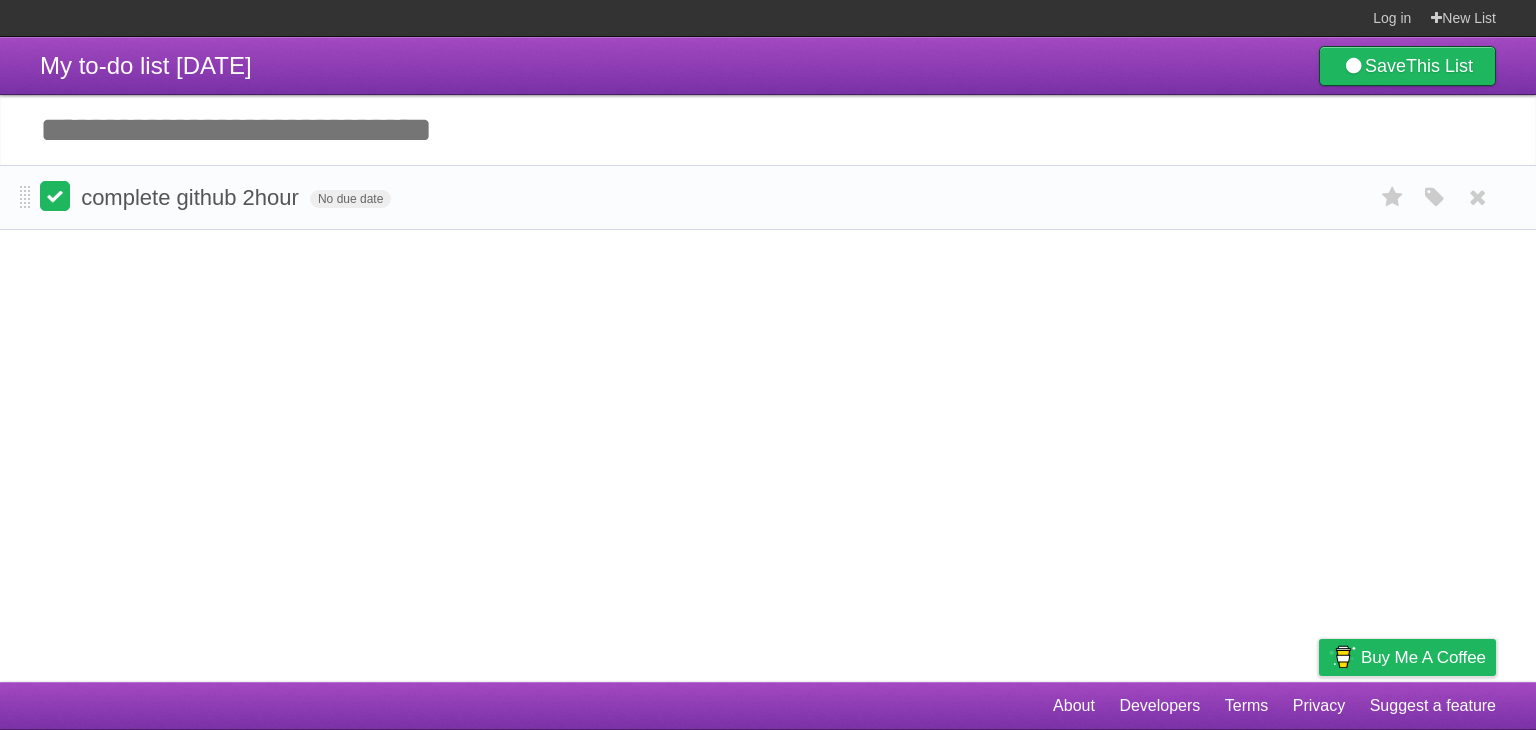 click at bounding box center [55, 196] 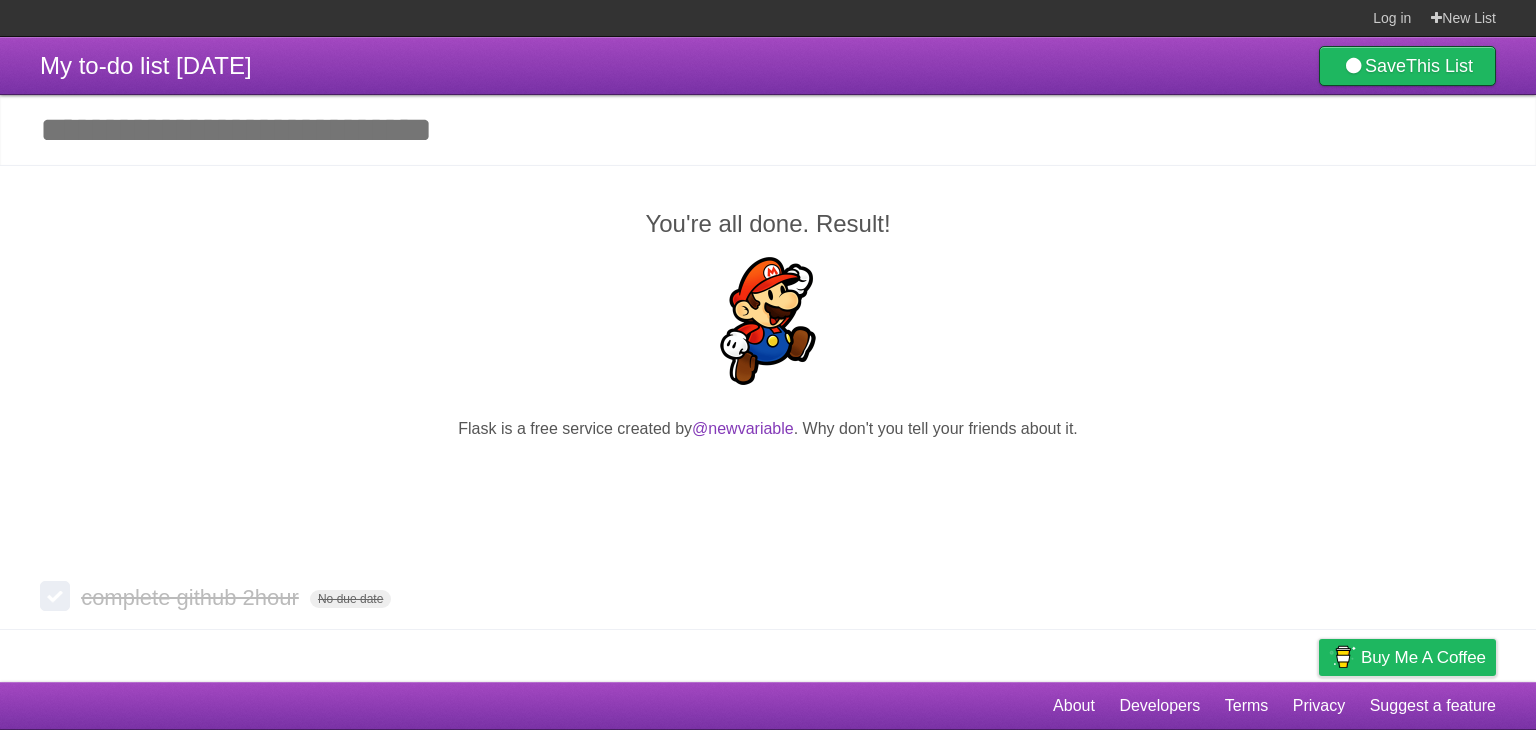 click on "Add another task" at bounding box center [768, 130] 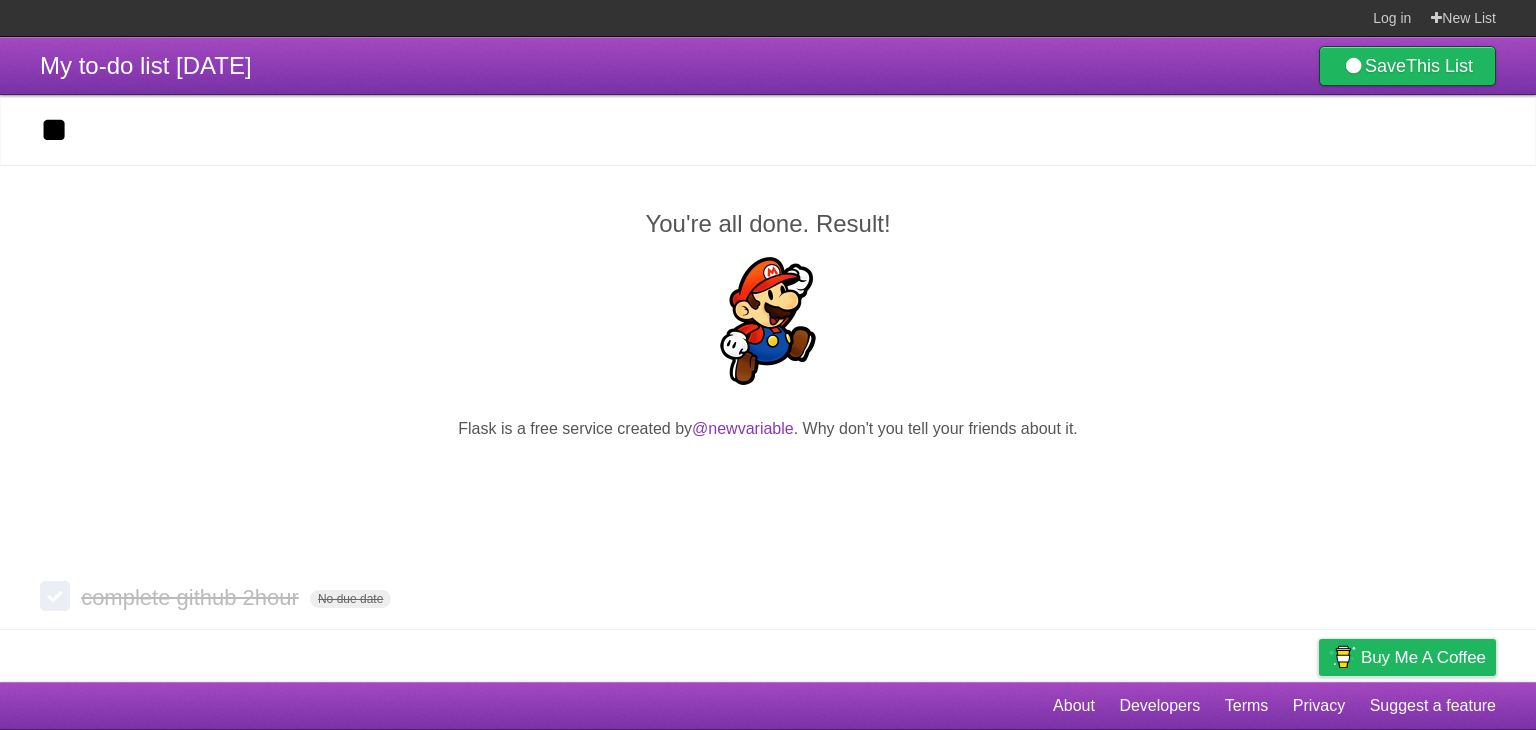 type on "*" 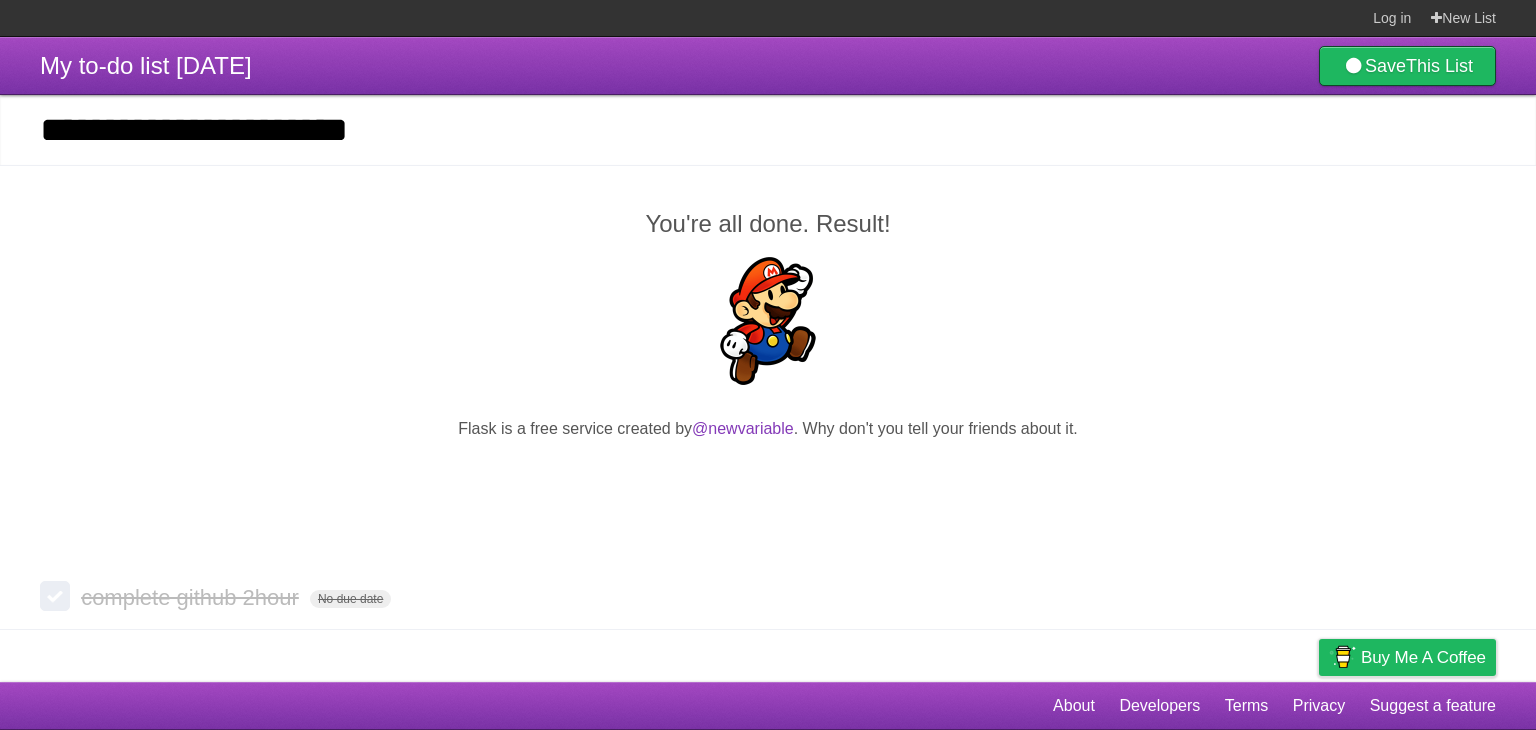 type on "**********" 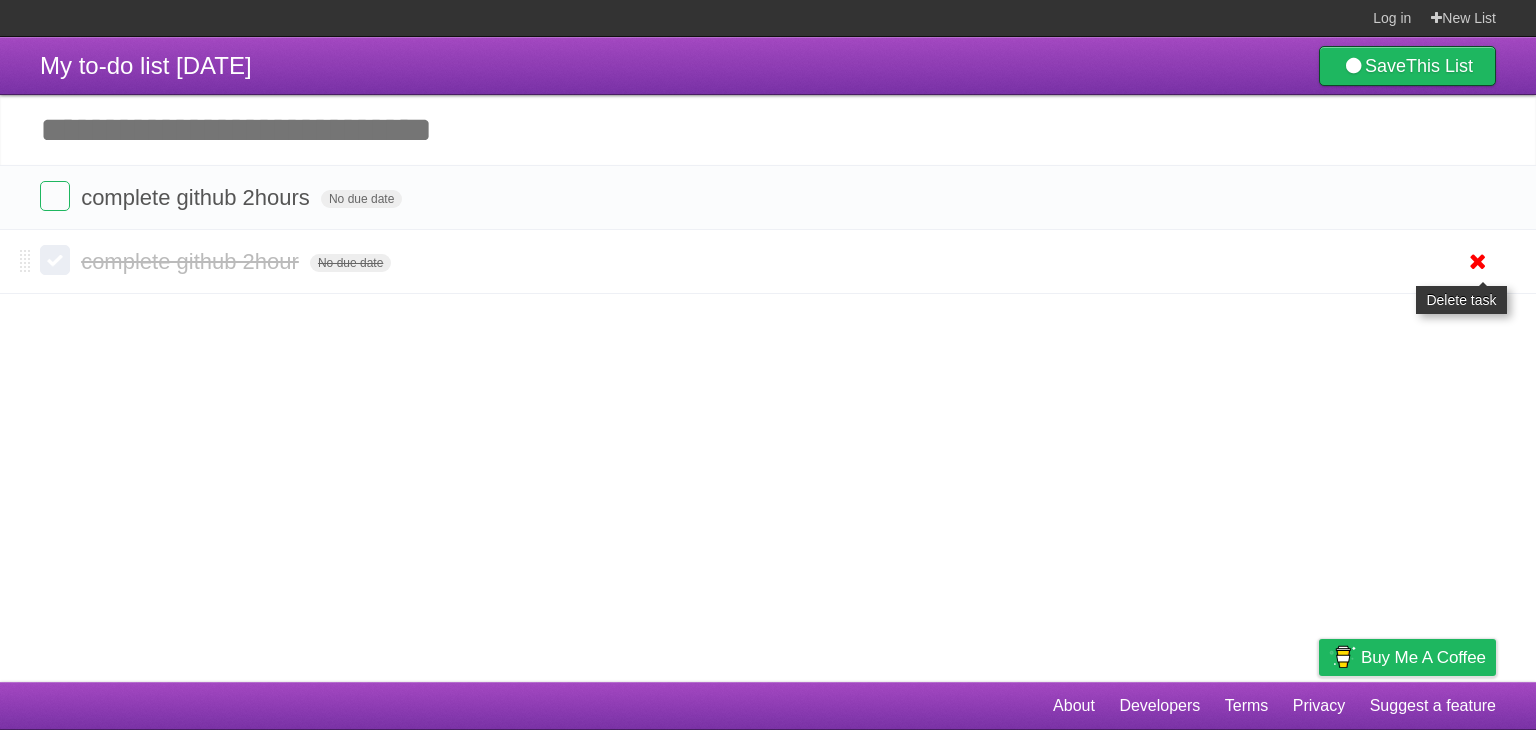 click at bounding box center (1478, 261) 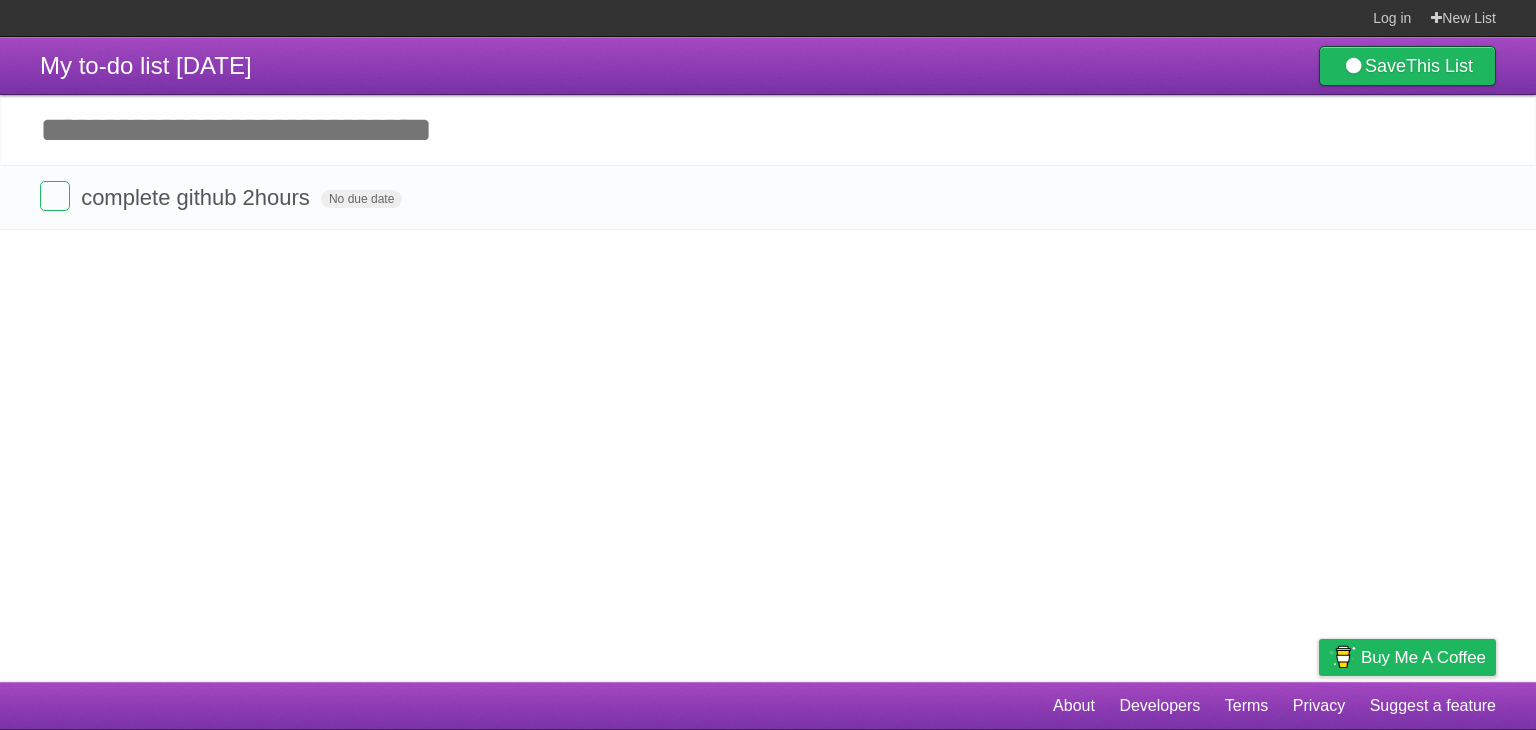 click on "Add another task" at bounding box center (768, 130) 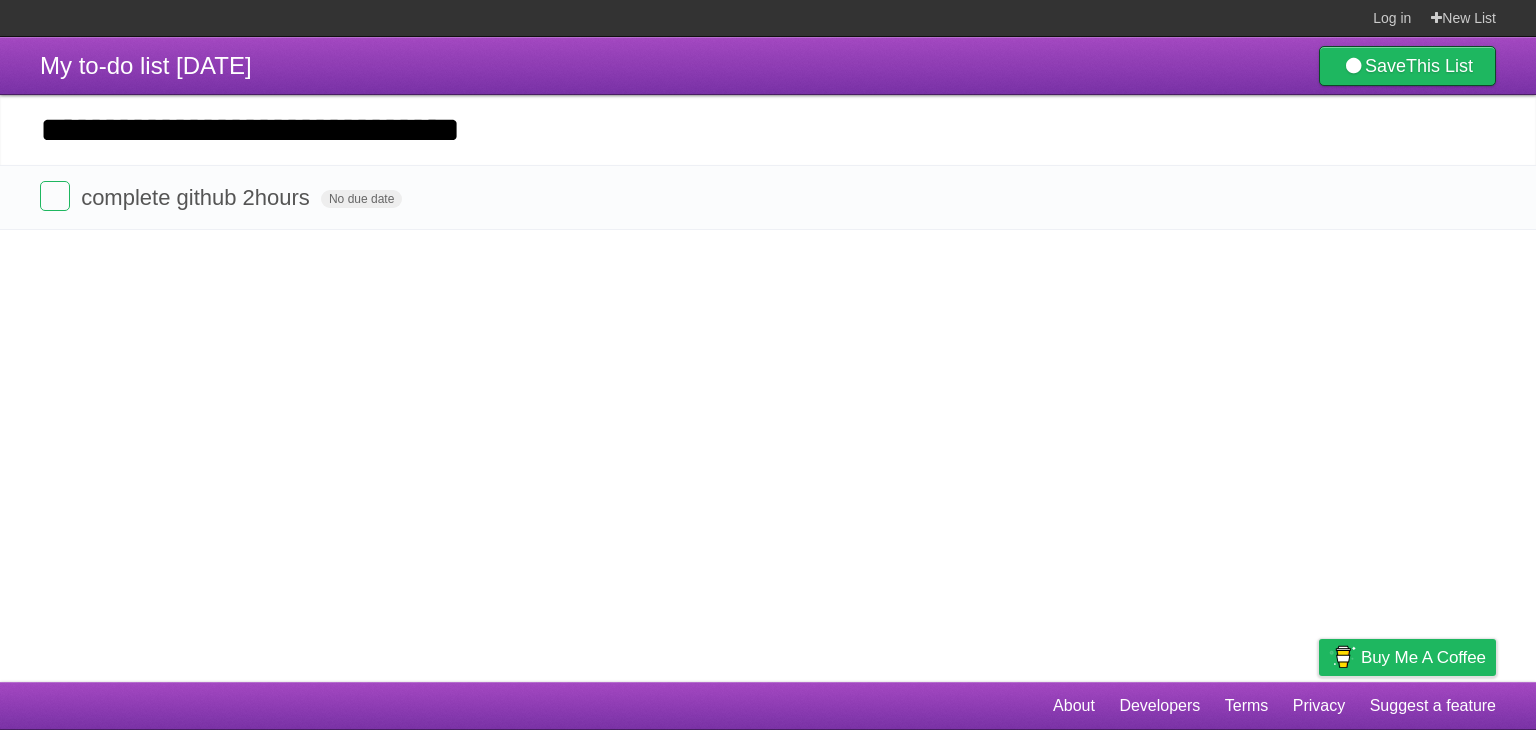 type on "**********" 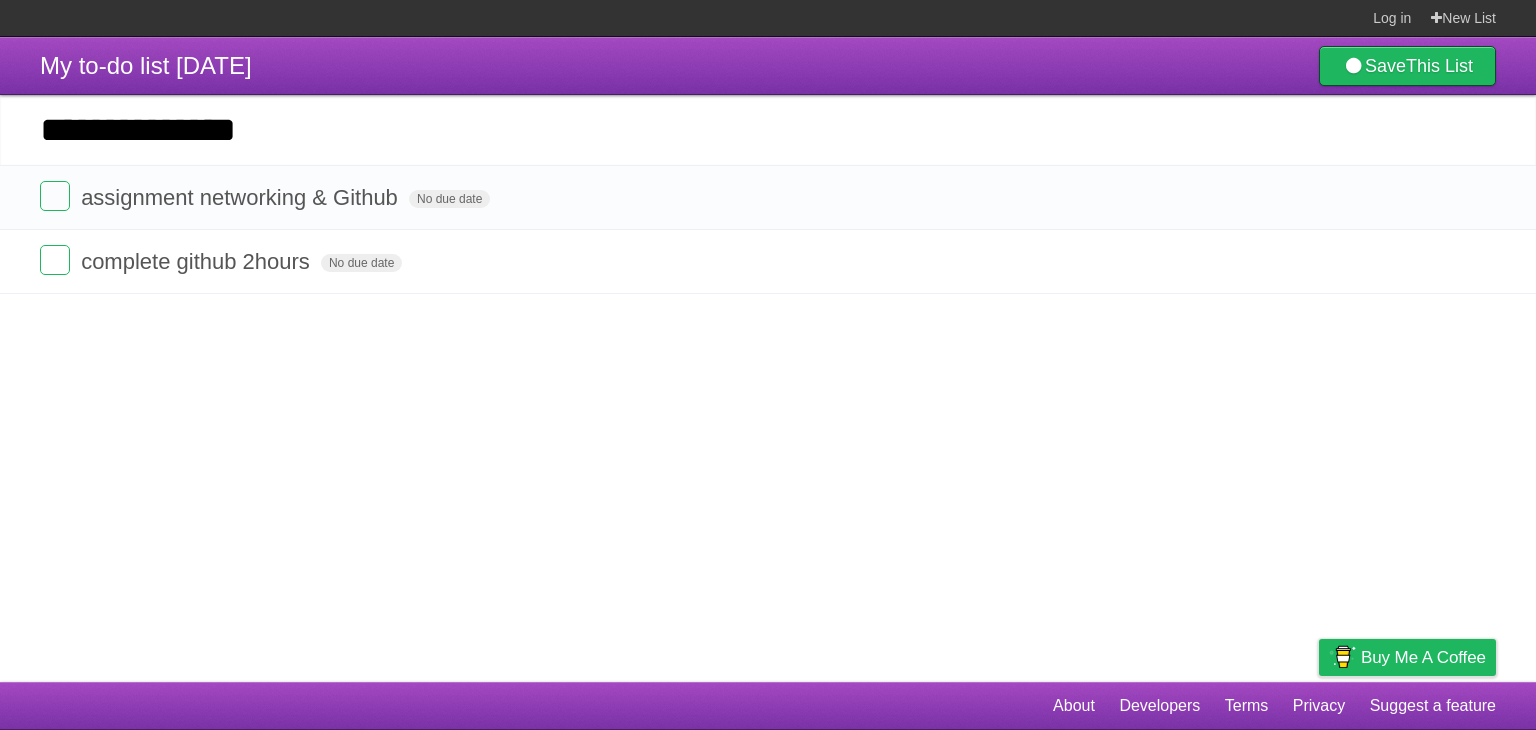 type on "**********" 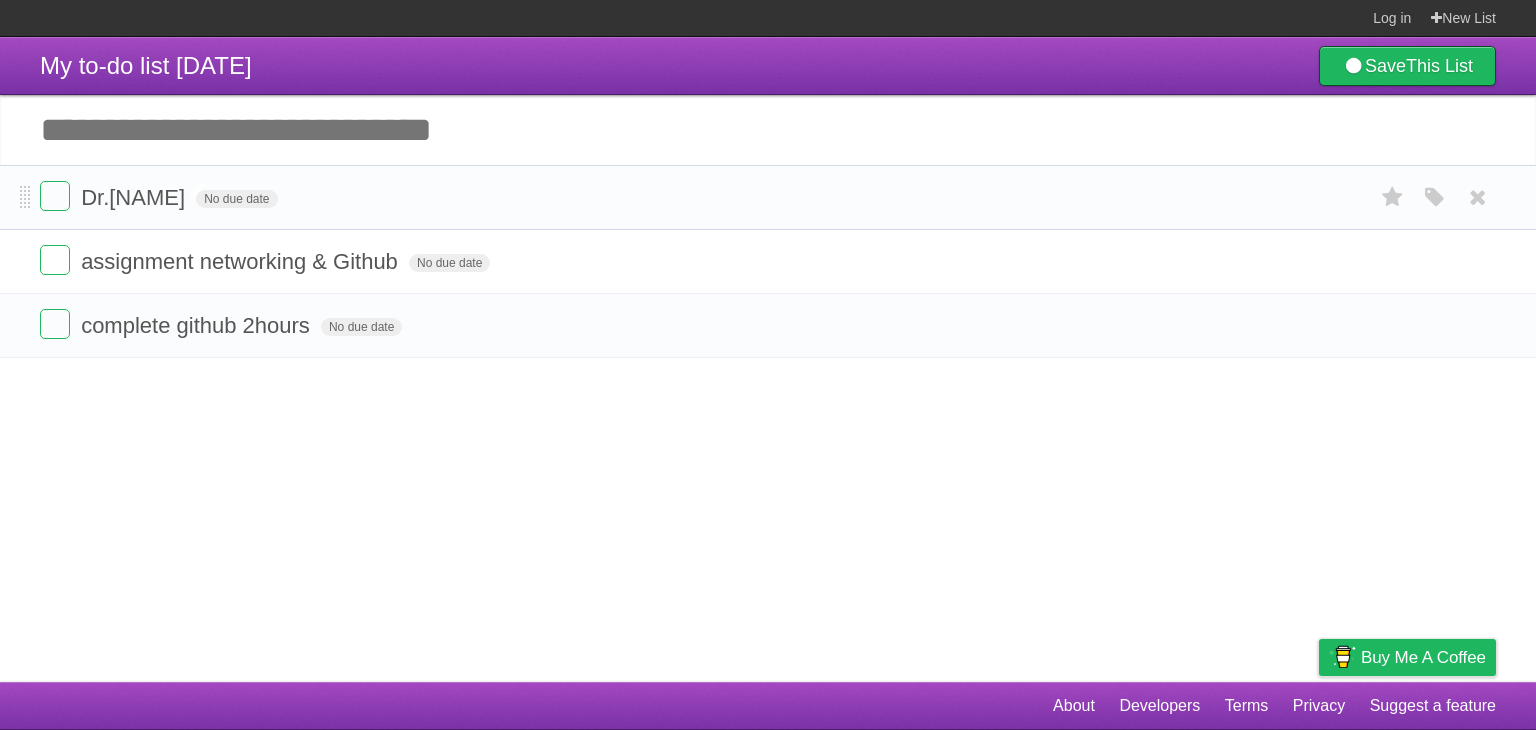 click on "Dr.[NAME]" at bounding box center [135, 197] 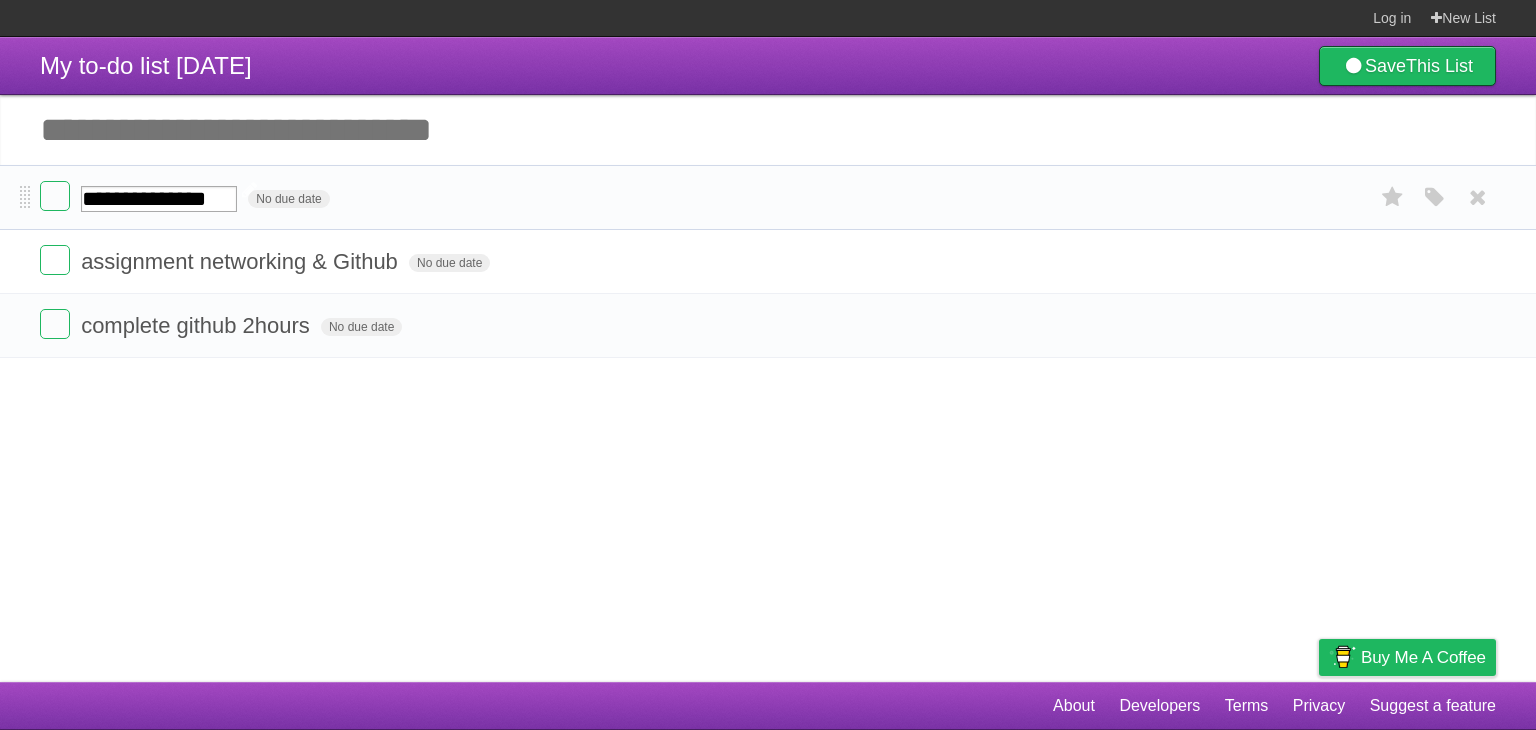 click on "**********" at bounding box center [159, 199] 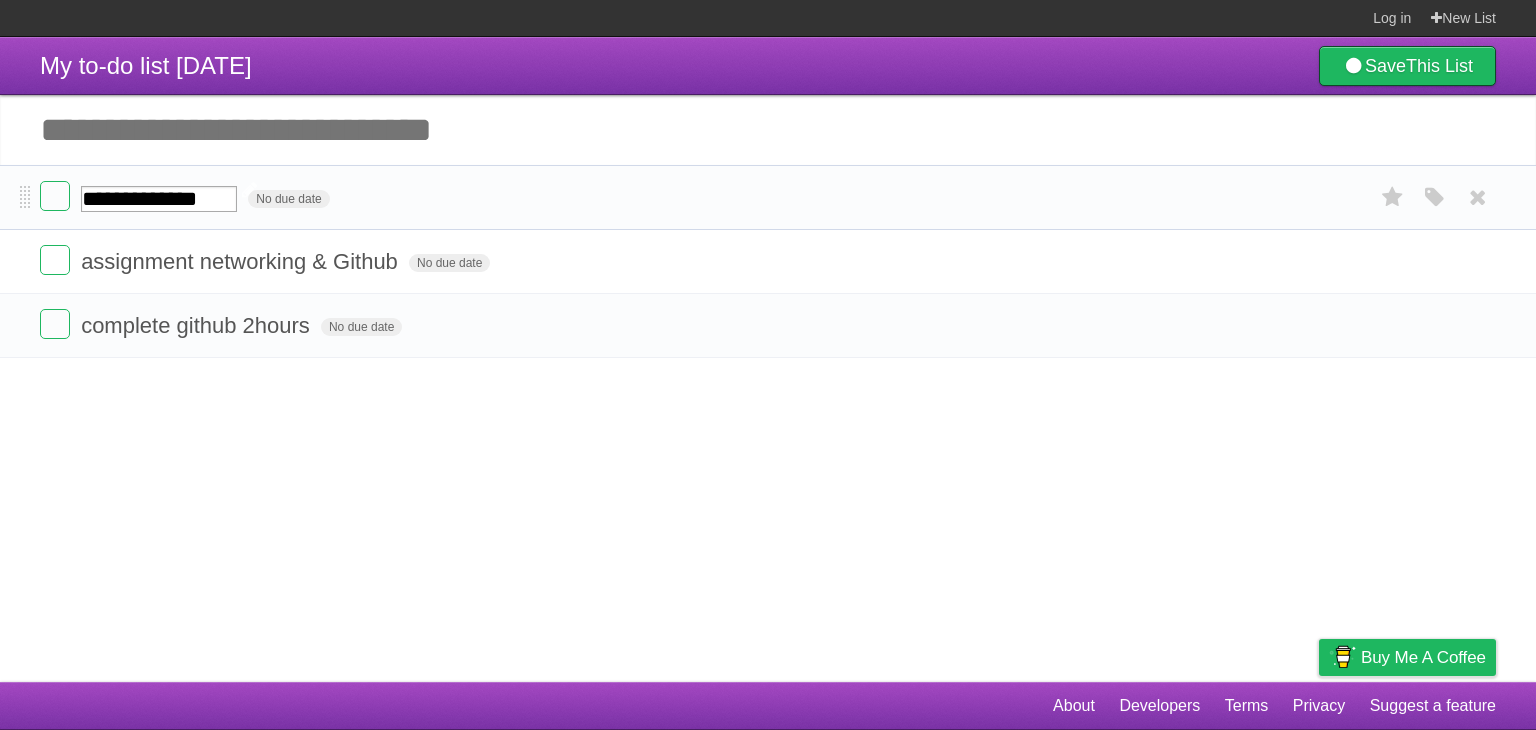 type on "**********" 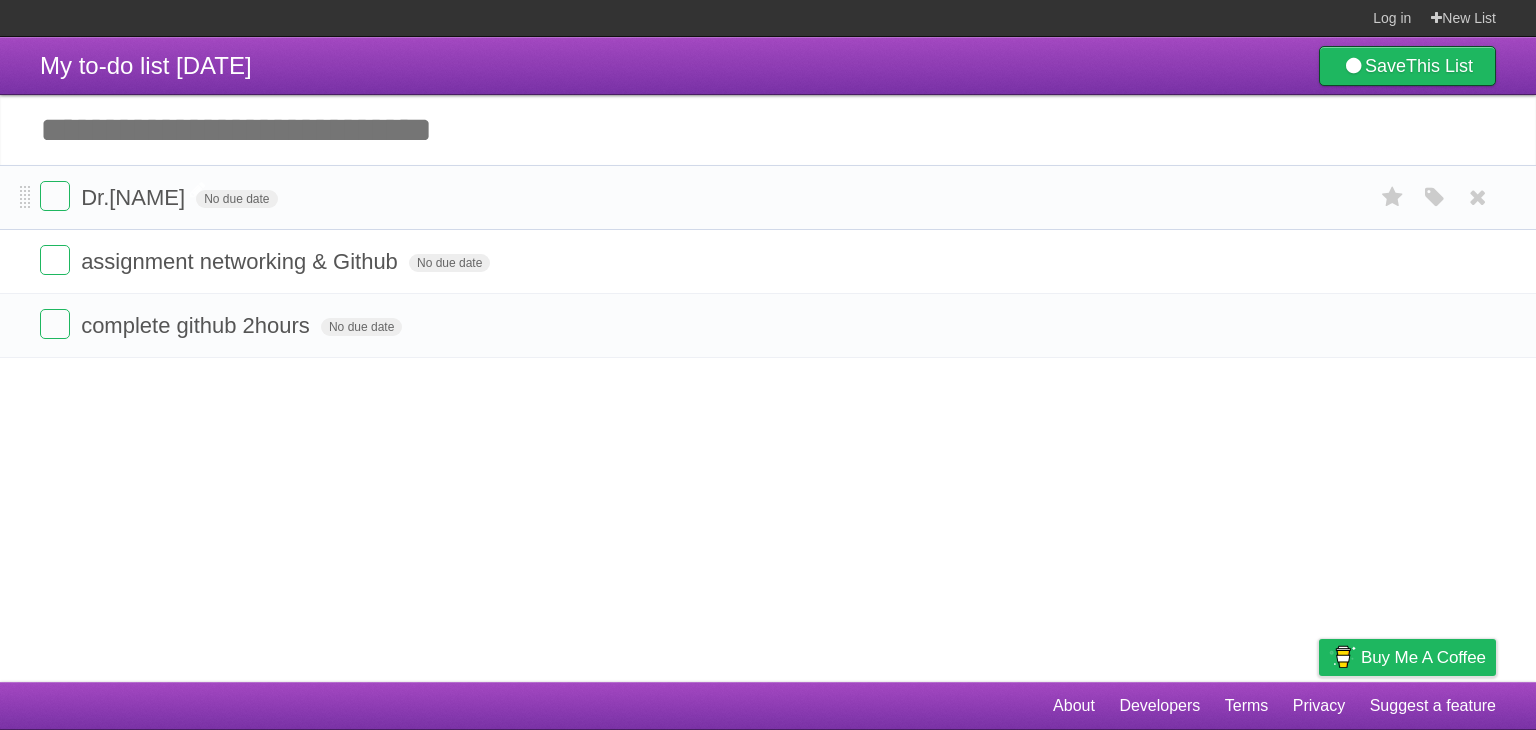 click on "Add another task" at bounding box center [768, 130] 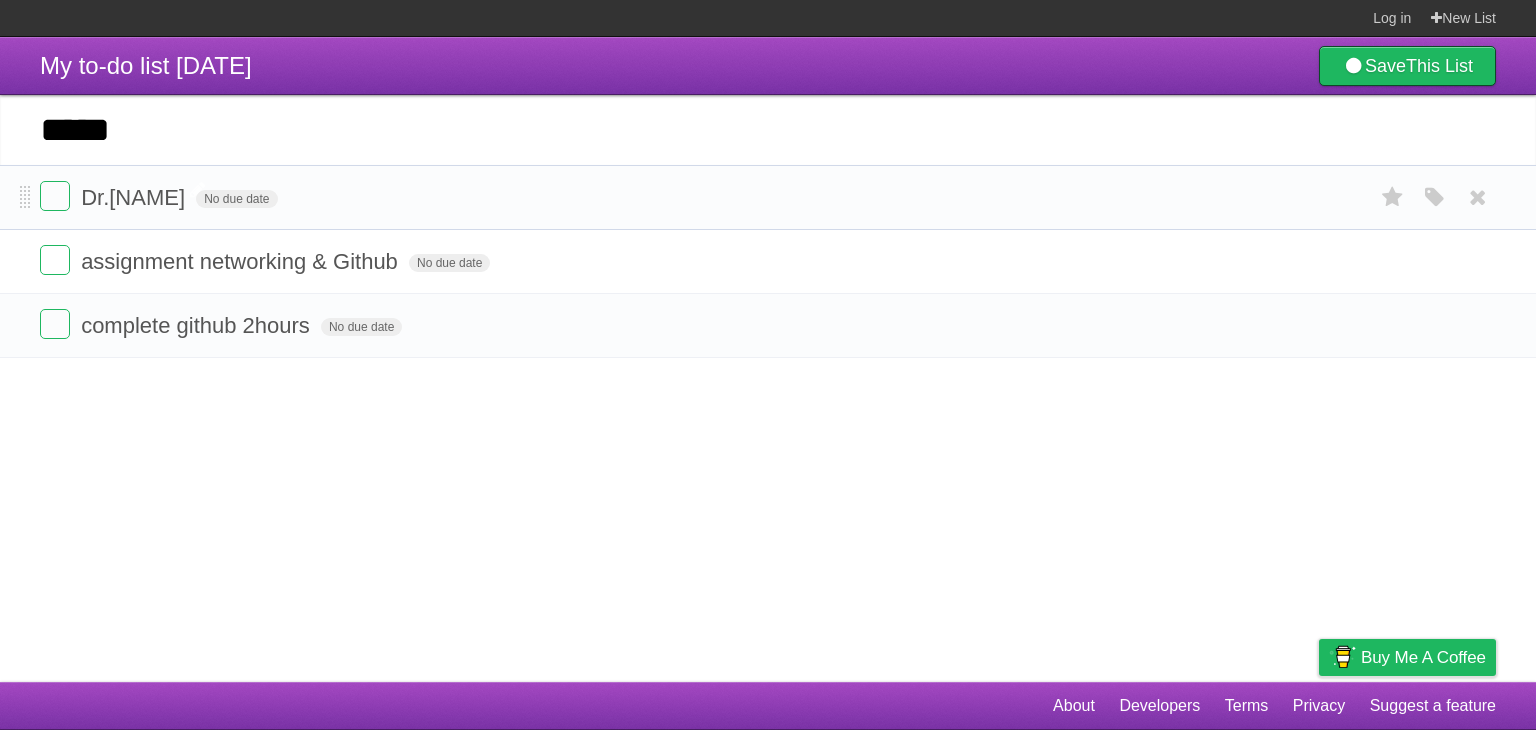 type on "*****" 